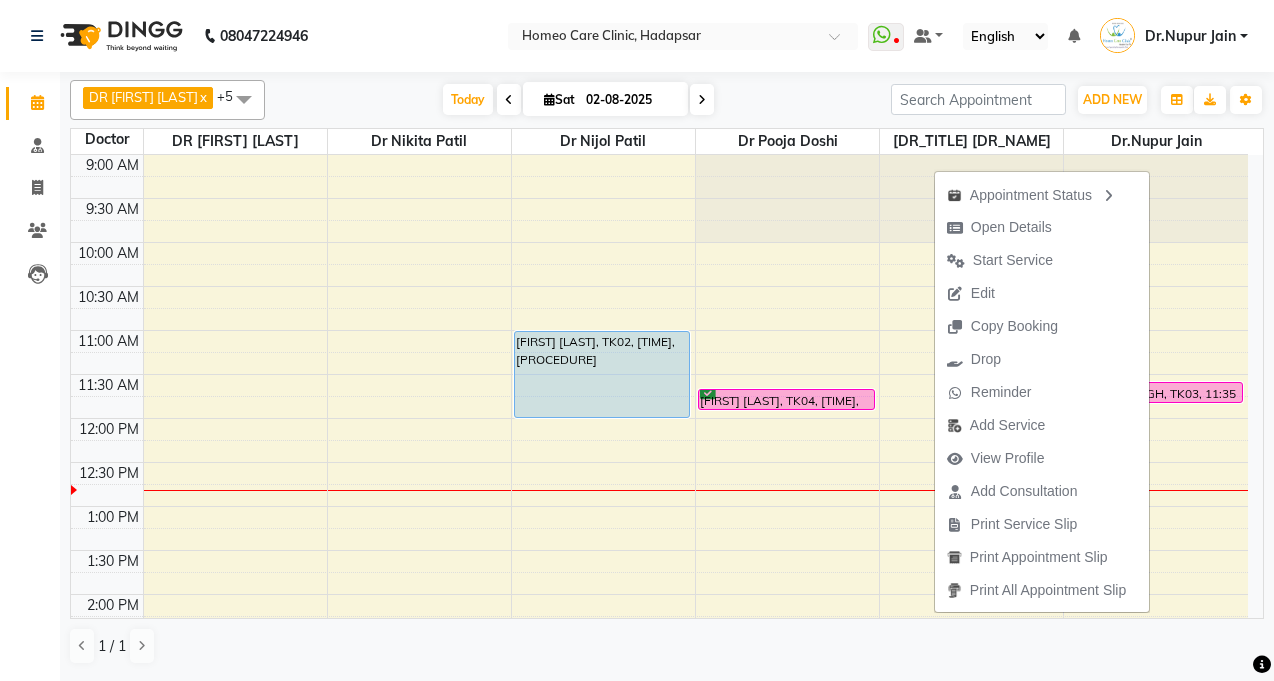 scroll, scrollTop: 0, scrollLeft: 0, axis: both 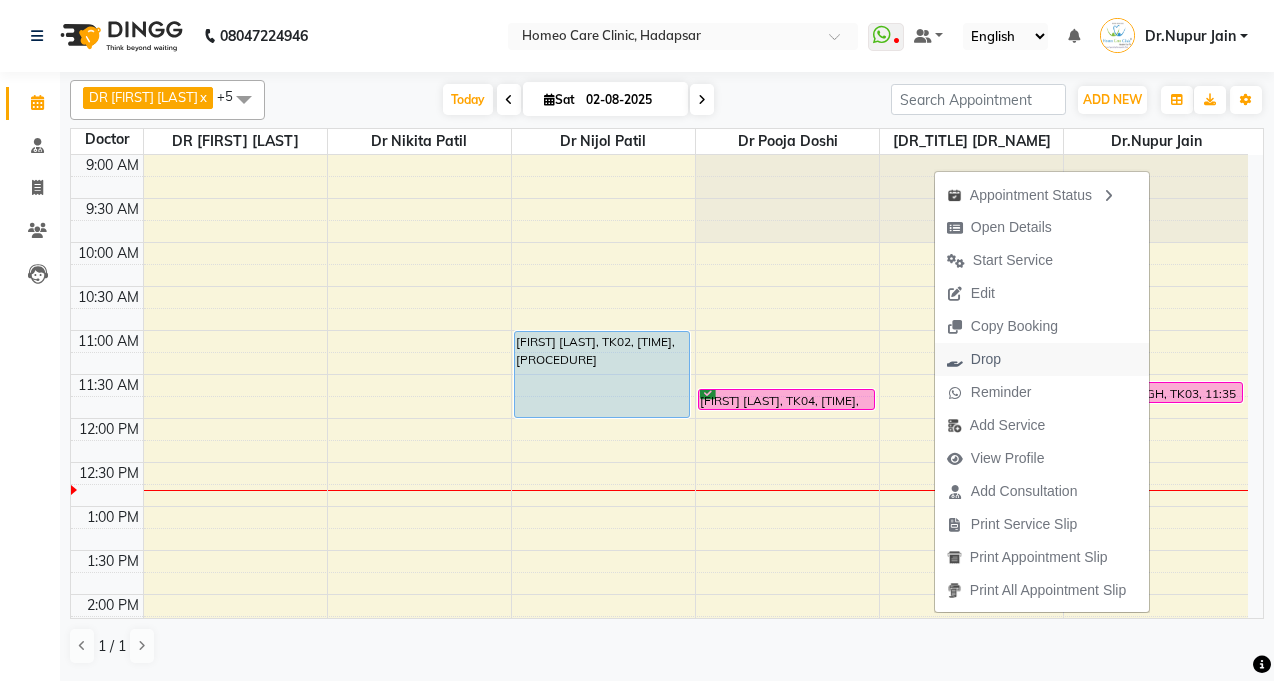 click on "Drop" at bounding box center (974, 359) 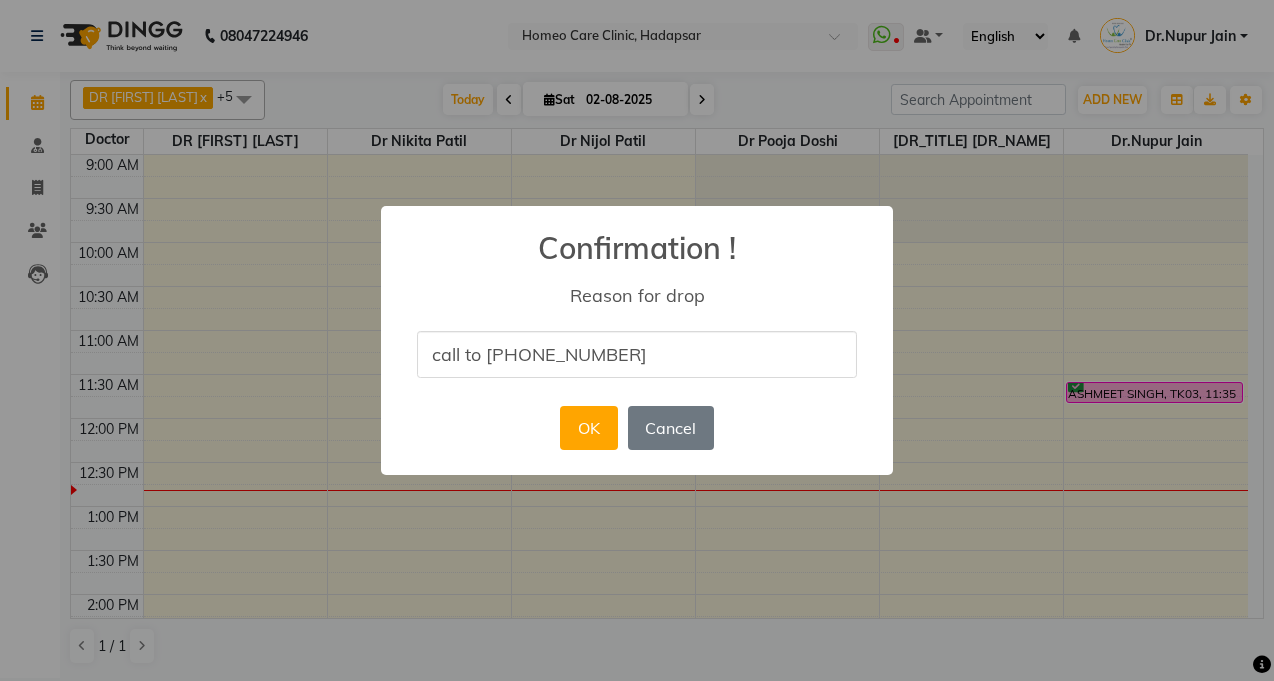 type on "CALL TOMORROW" 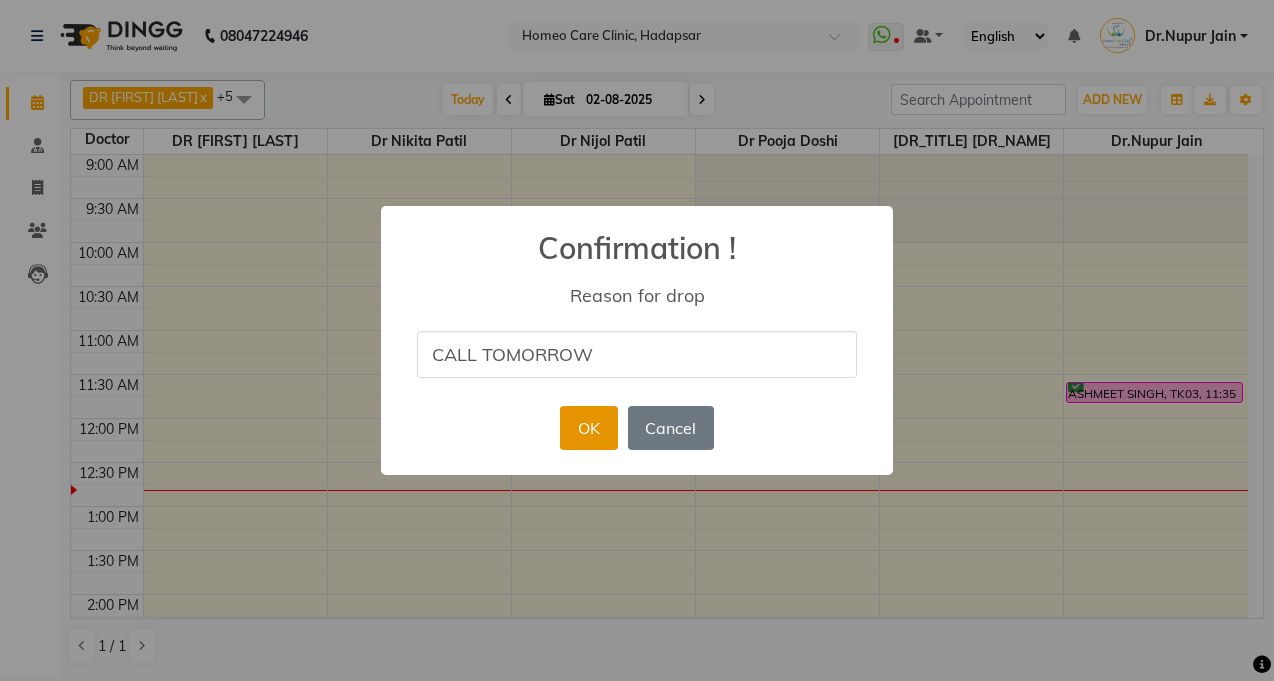 click on "OK" at bounding box center [588, 428] 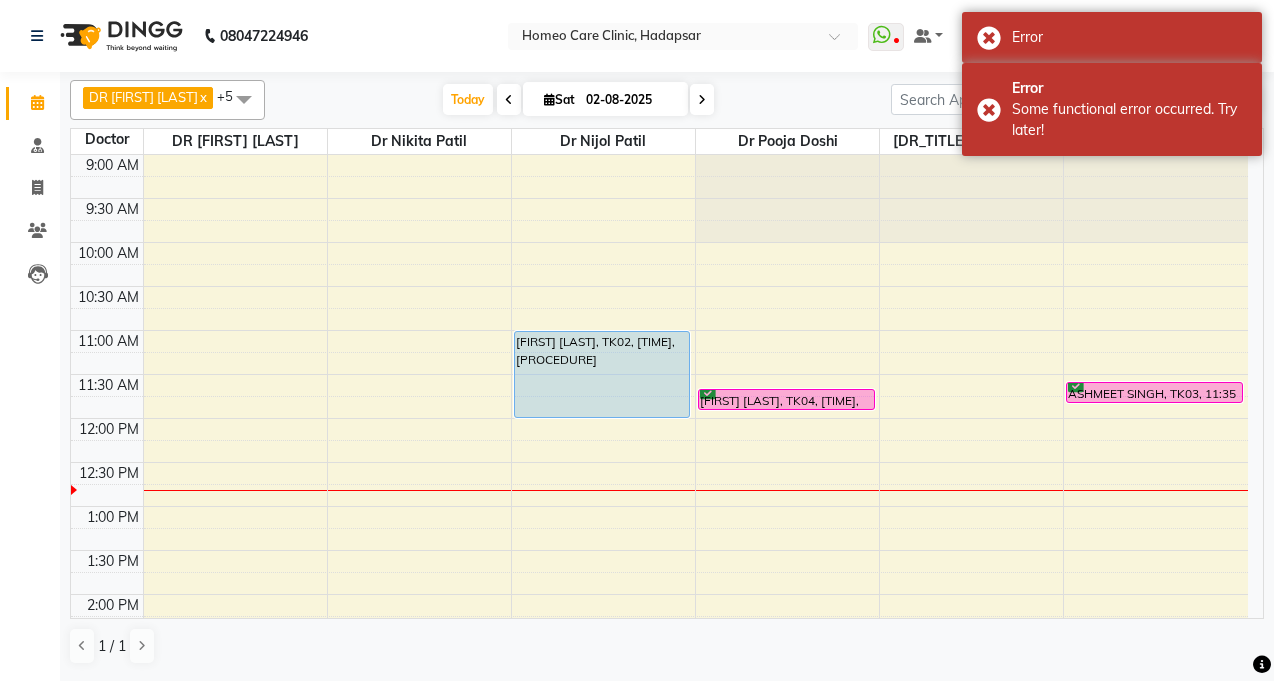 click on "ASHMEET SINGH, TK03, 11:35 AM-11:50 AM, Online - Follow Up" at bounding box center (1154, 392) 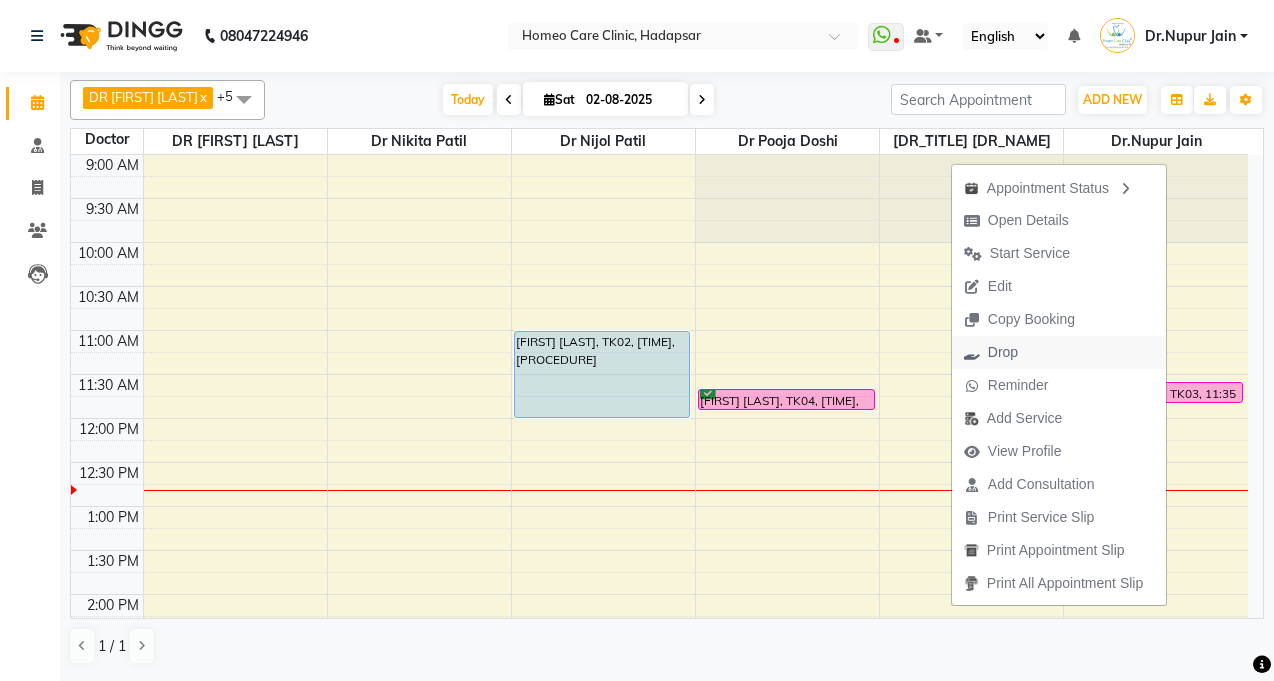 click on "Drop" at bounding box center [1059, 352] 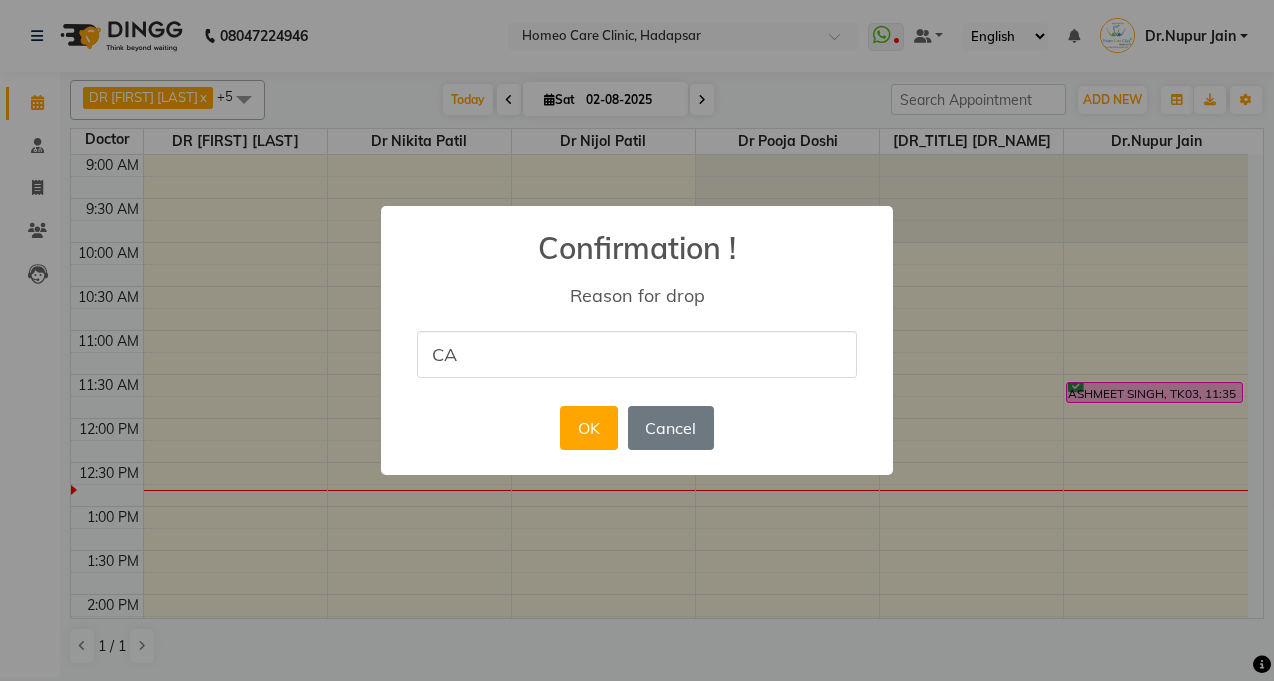 type on "CALL TOMORROW" 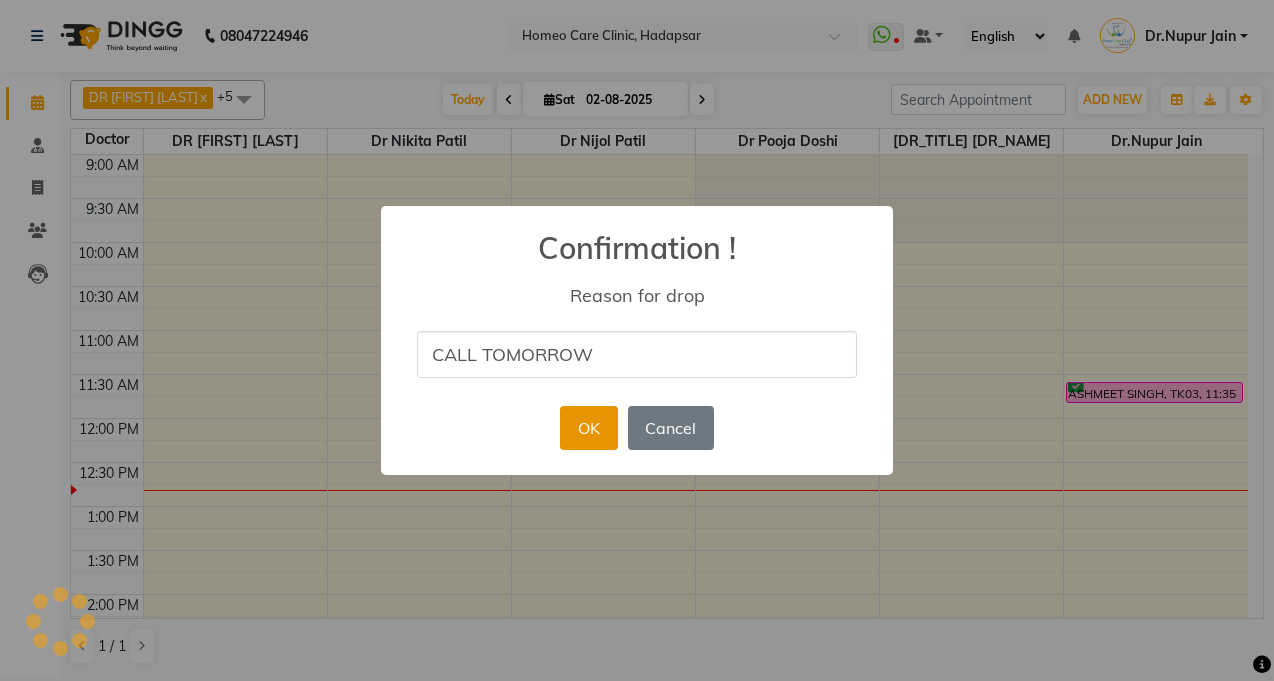 click on "OK" at bounding box center (588, 428) 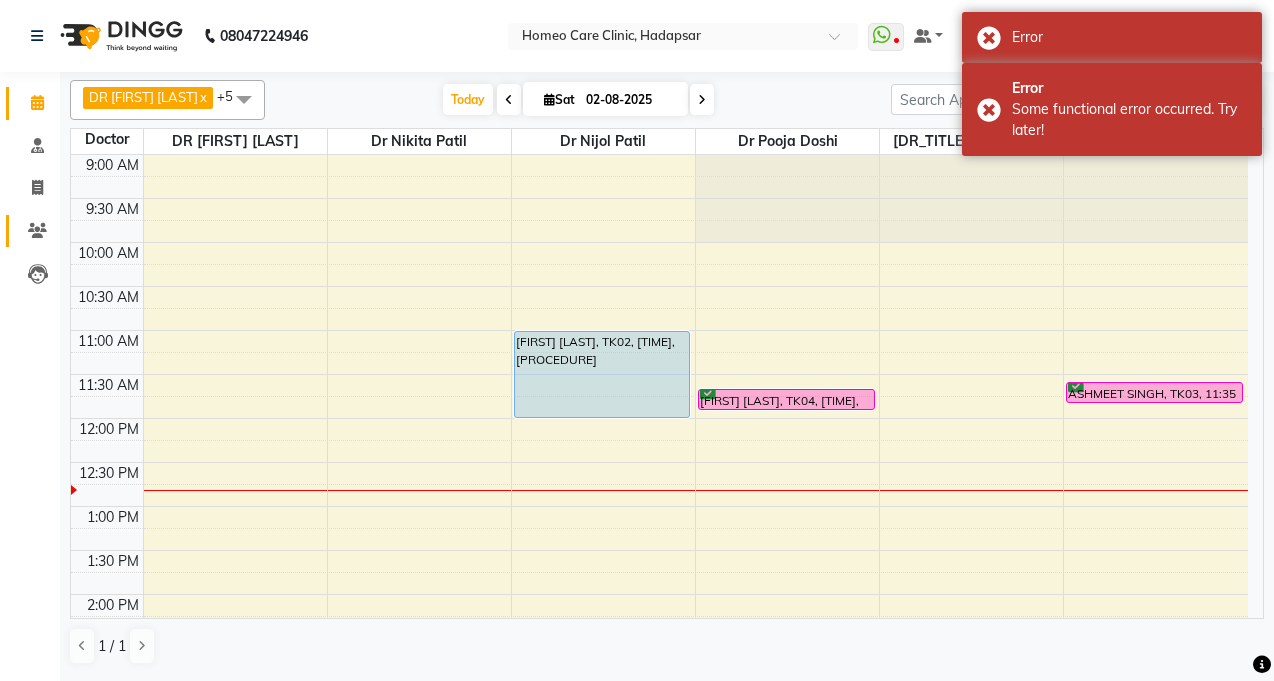 click 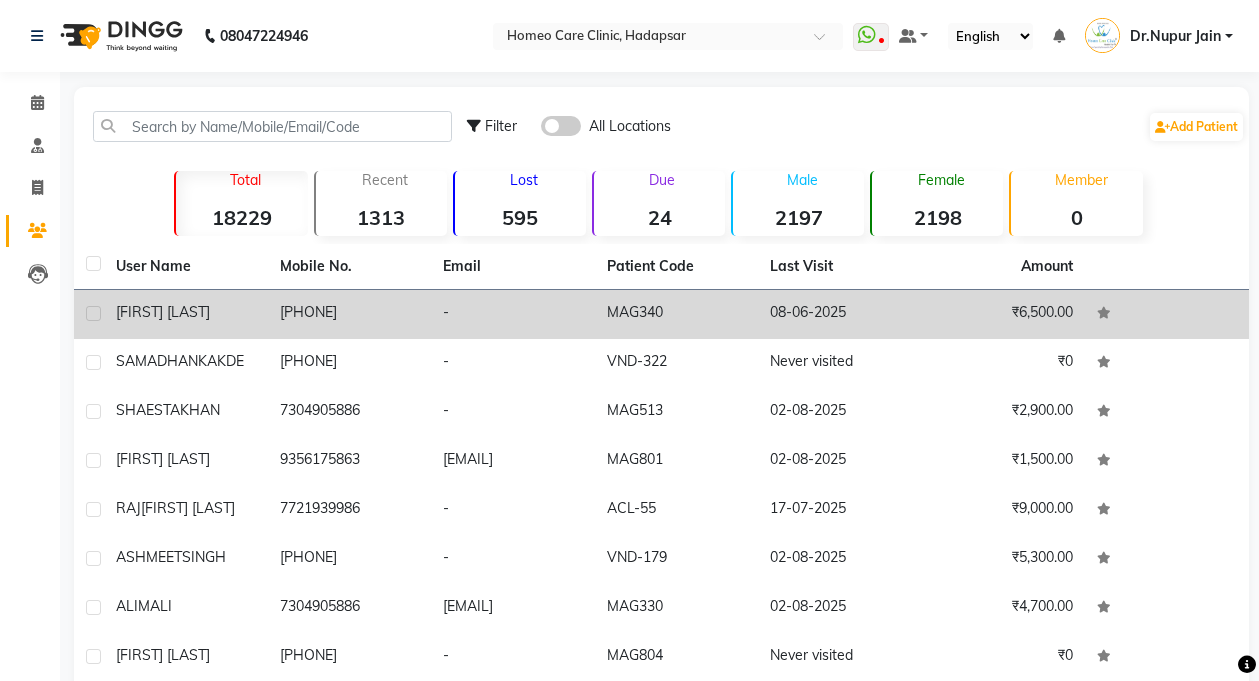 click on "[FIRST] [LAST]" 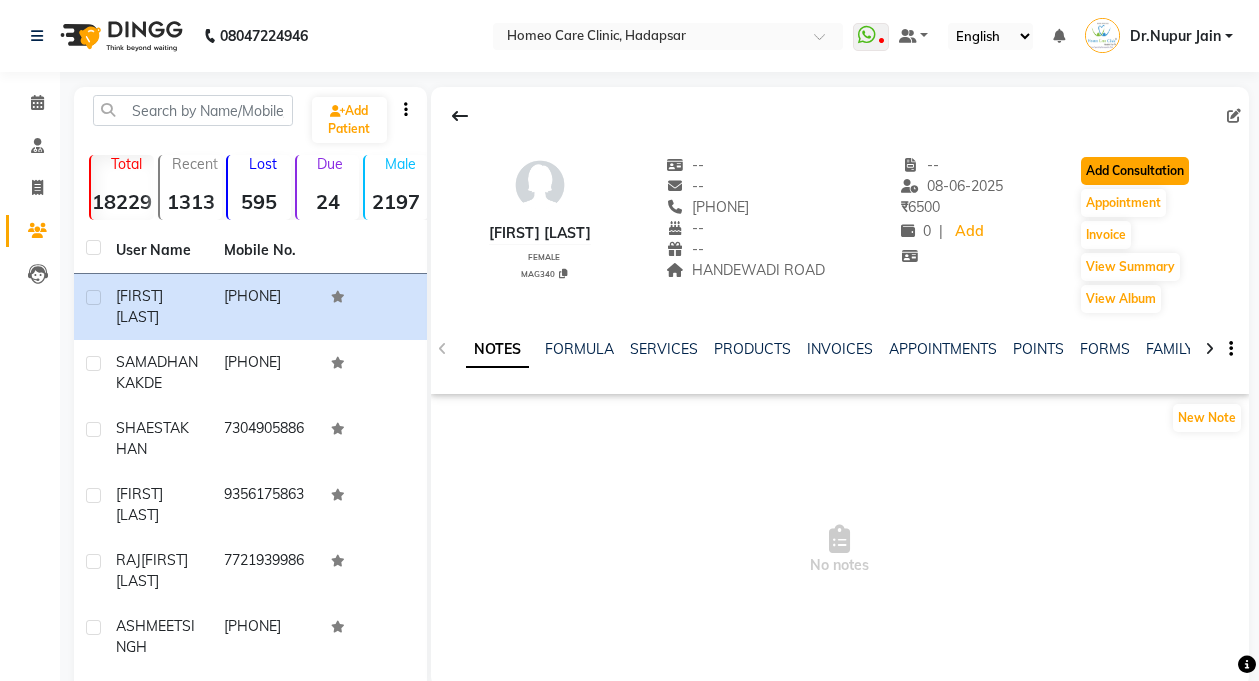 click on "Add Consultation" 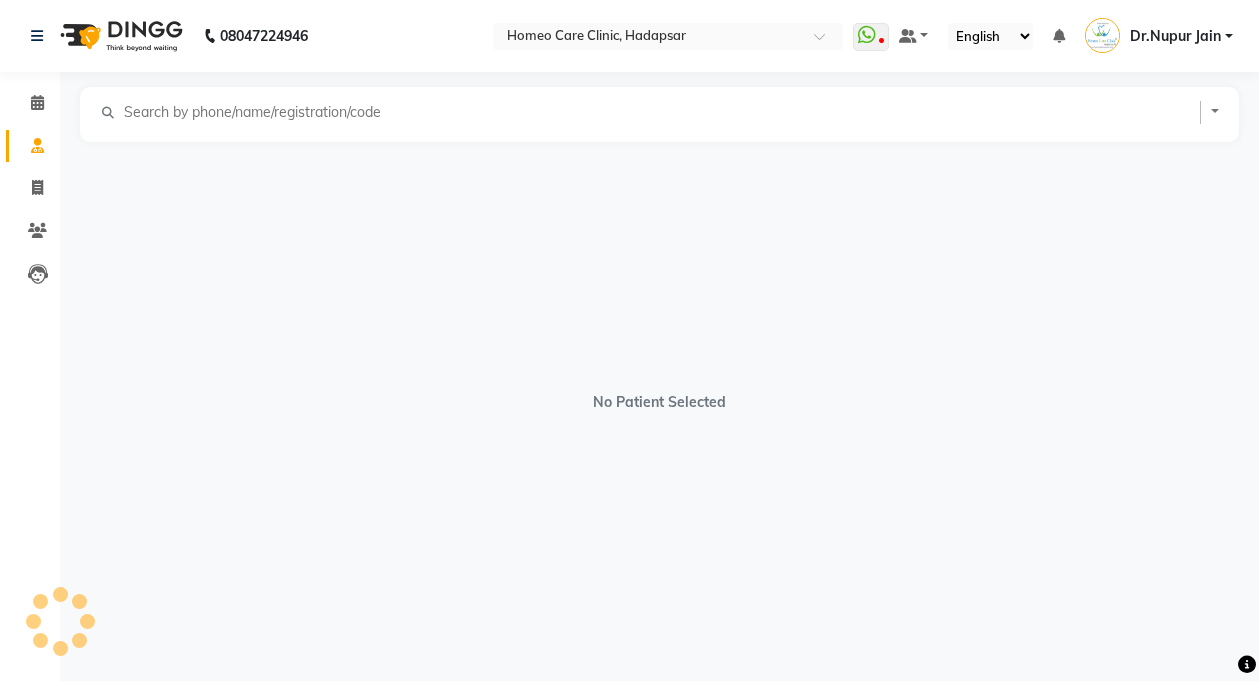 select on "female" 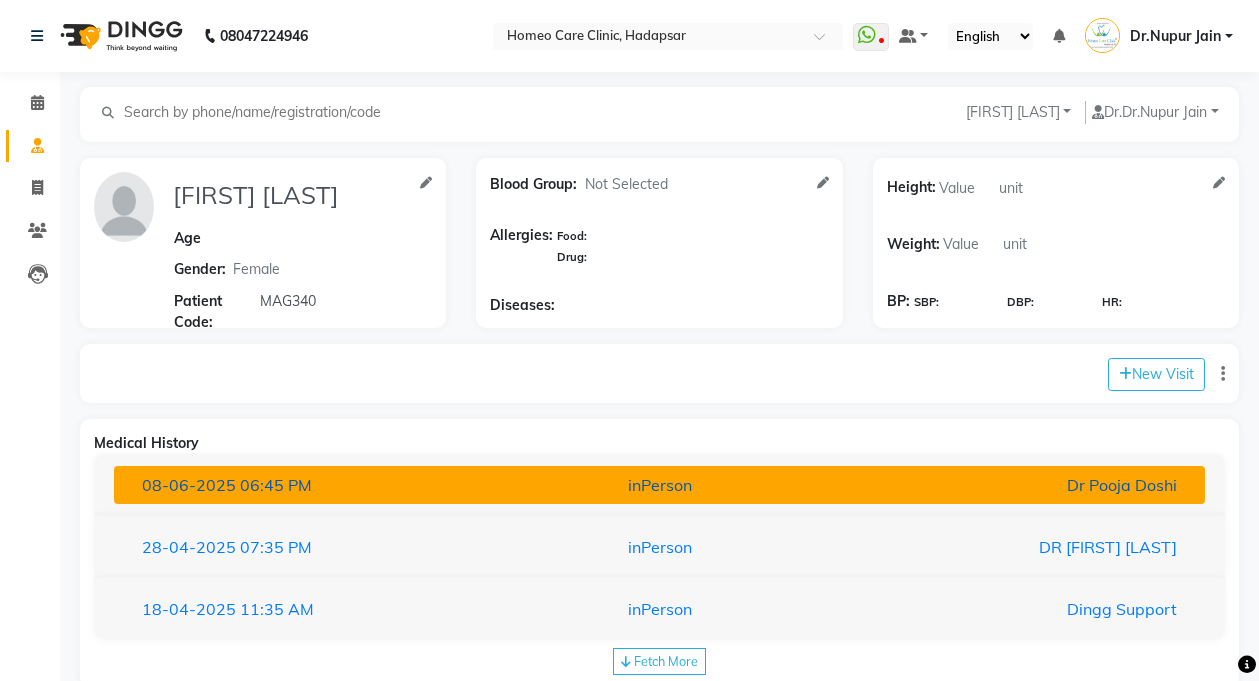 click on "inPerson" at bounding box center [659, 485] 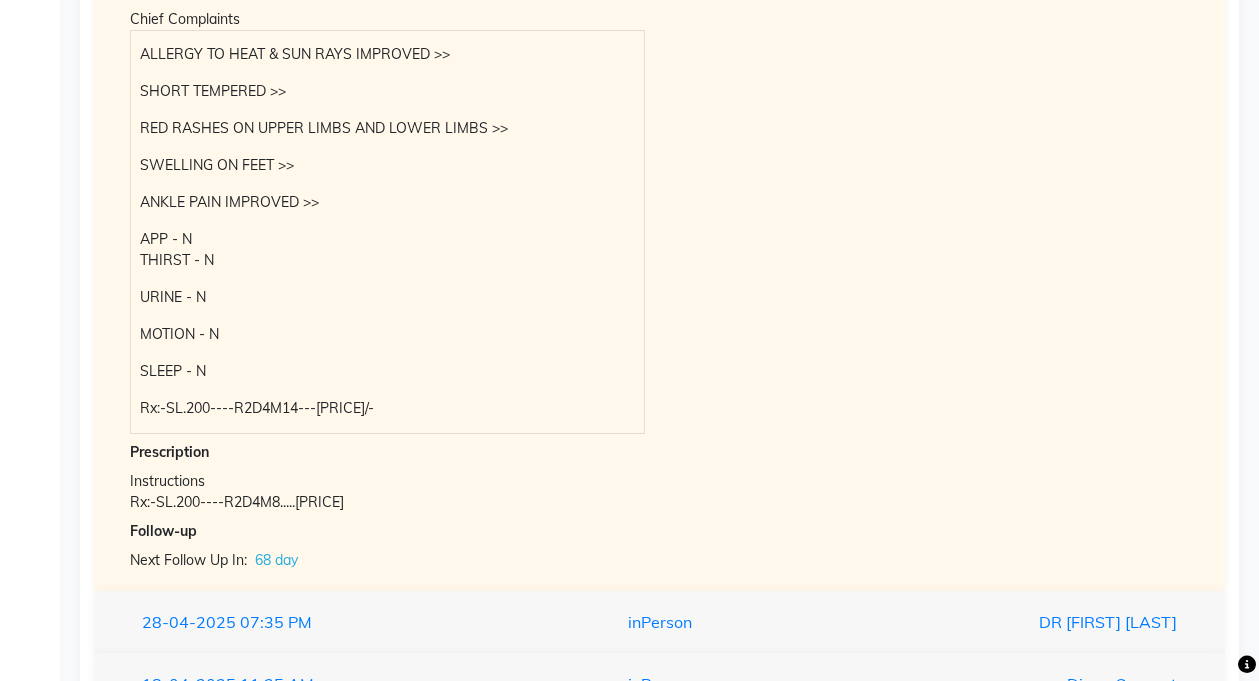 scroll, scrollTop: 678, scrollLeft: 0, axis: vertical 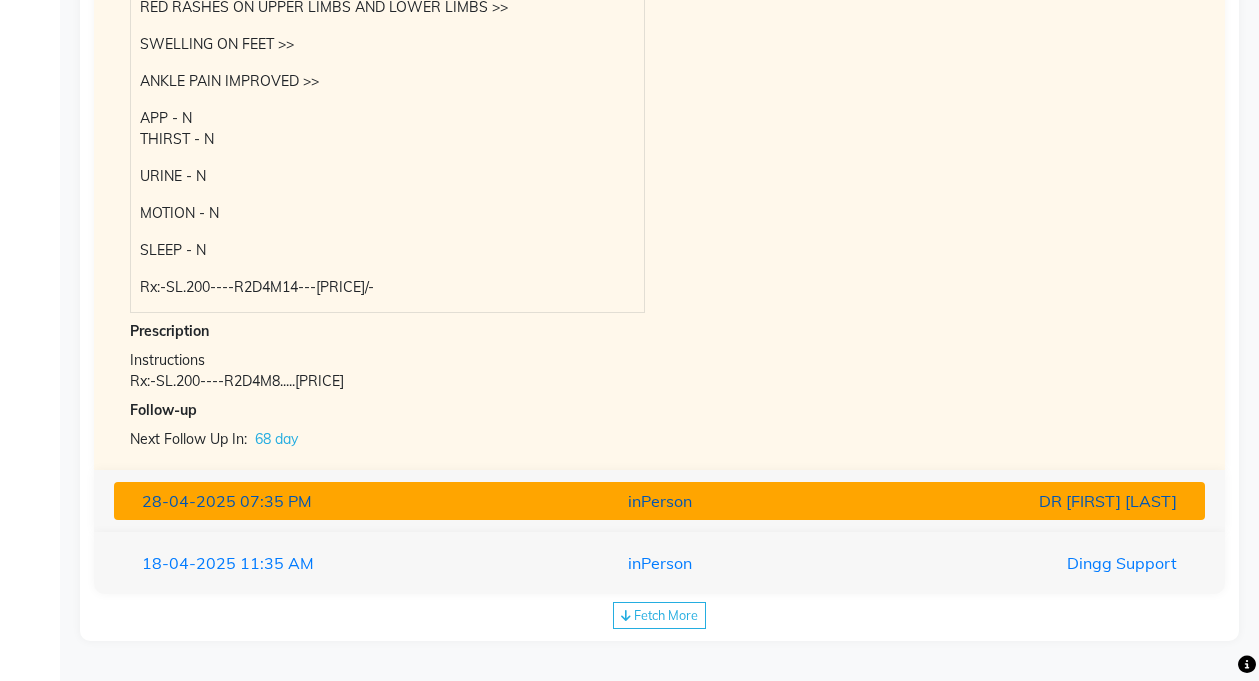 click on "DR [FIRST] [LAST]" at bounding box center [1014, 501] 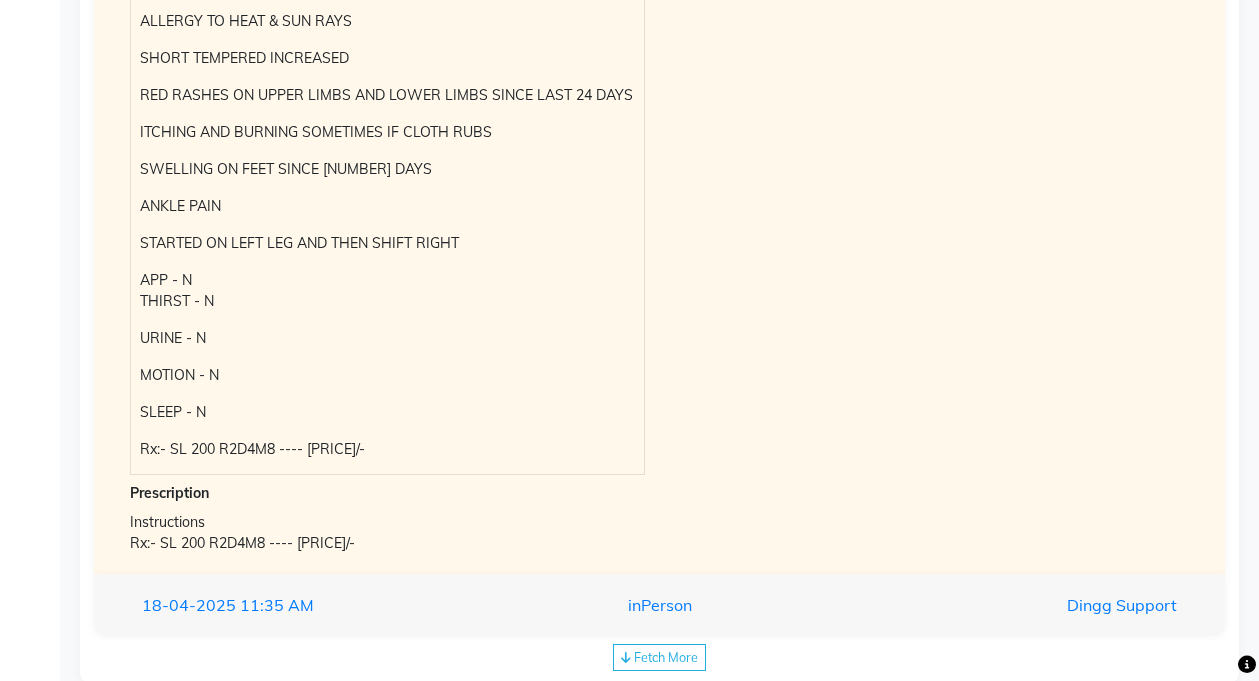 scroll, scrollTop: 694, scrollLeft: 0, axis: vertical 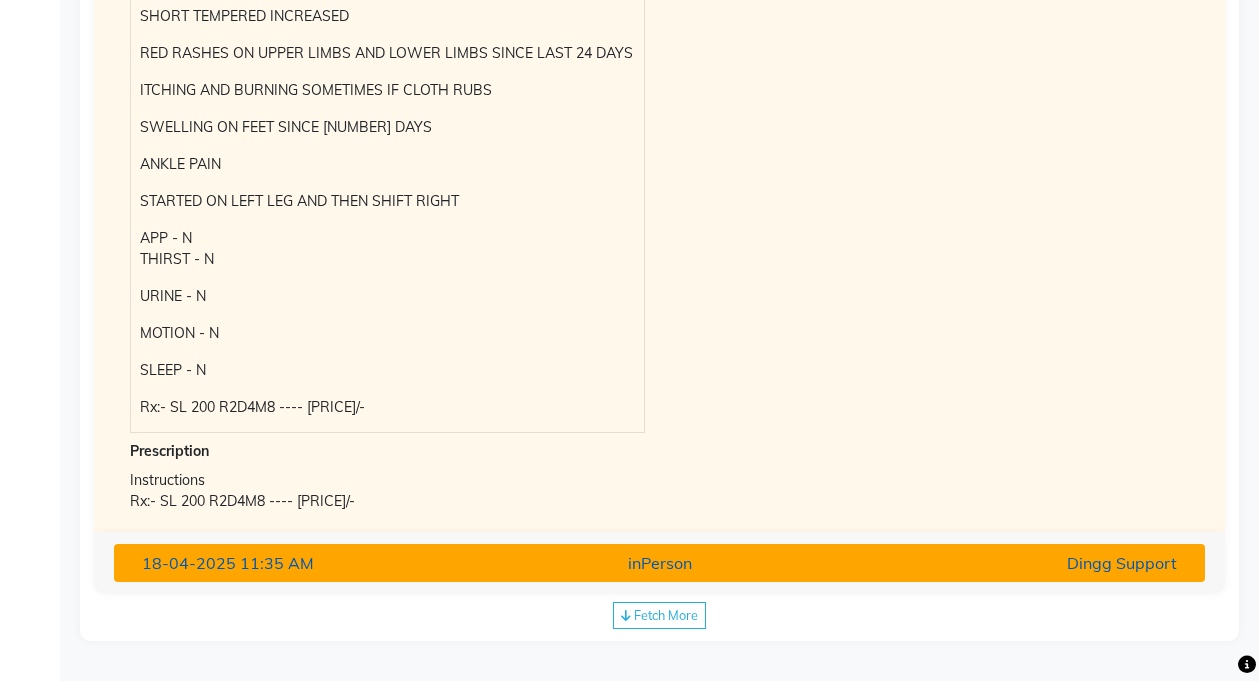 click on "Dingg Support" at bounding box center (1014, 563) 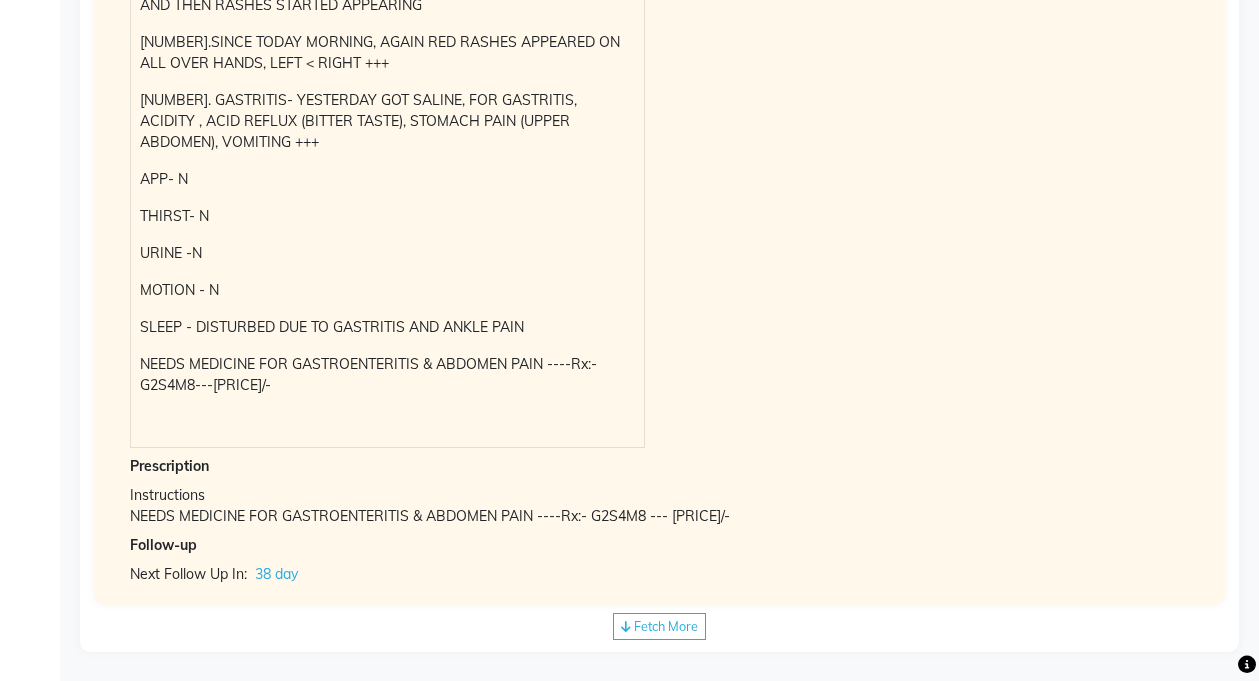 scroll, scrollTop: 815, scrollLeft: 0, axis: vertical 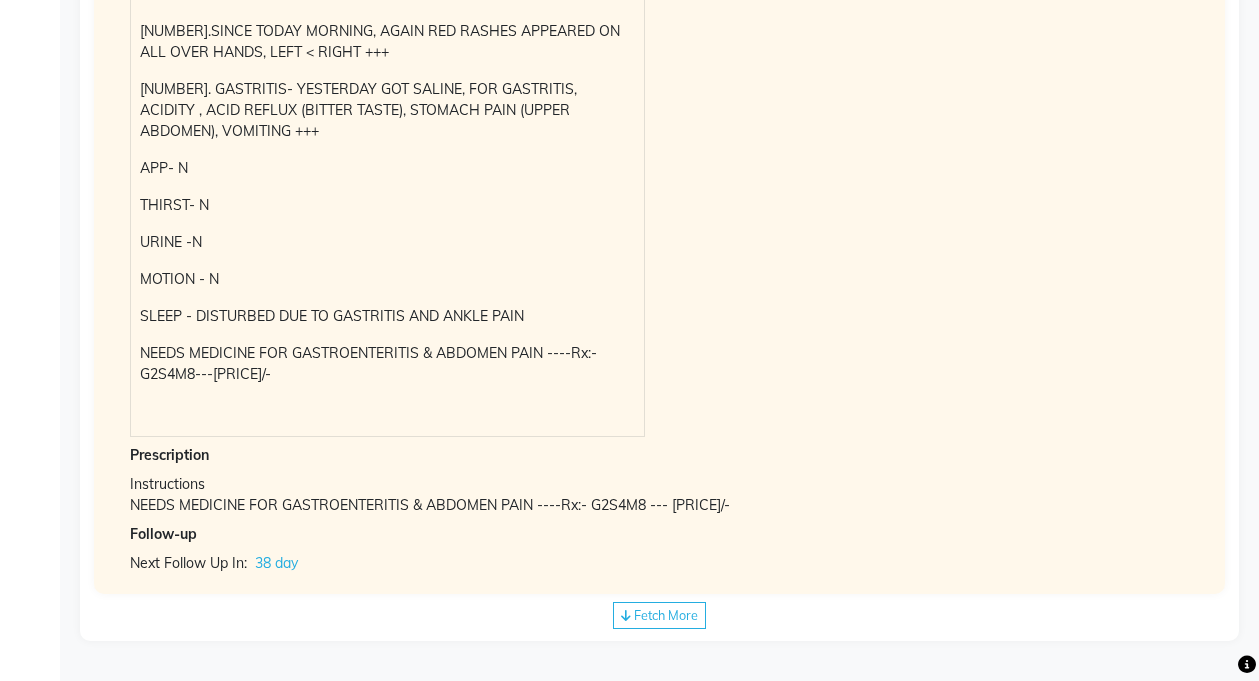 click on "Fetch More" 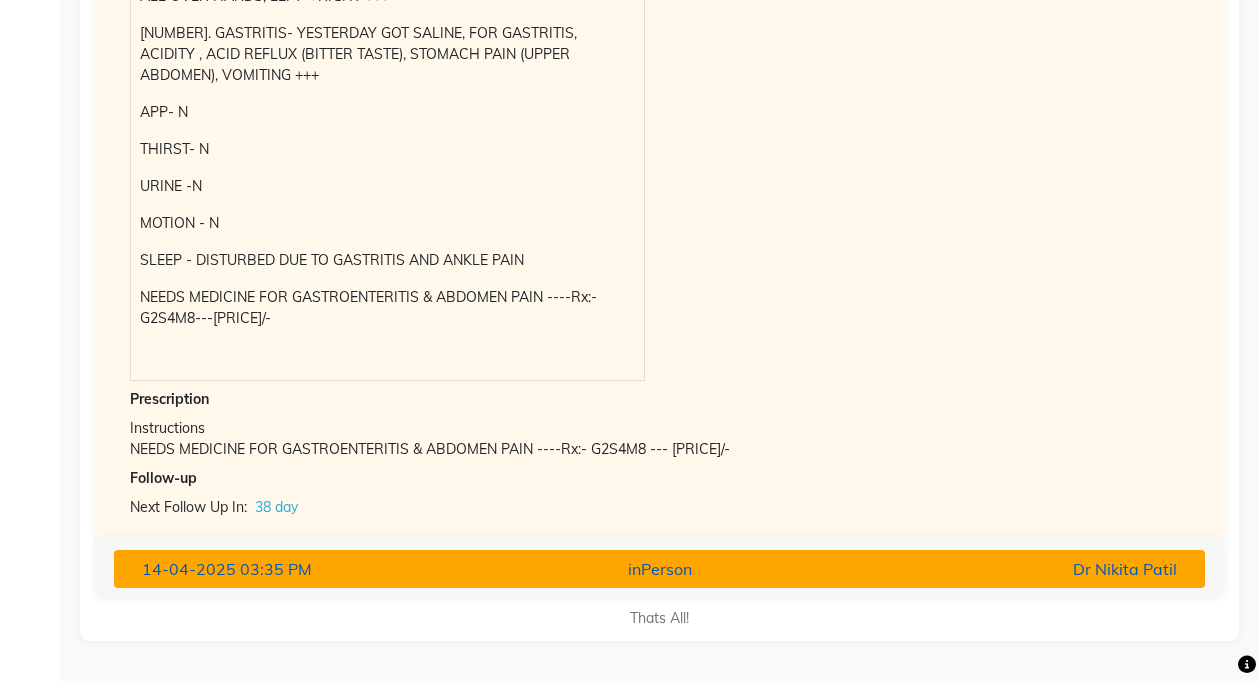 click on "inPerson" at bounding box center [659, 569] 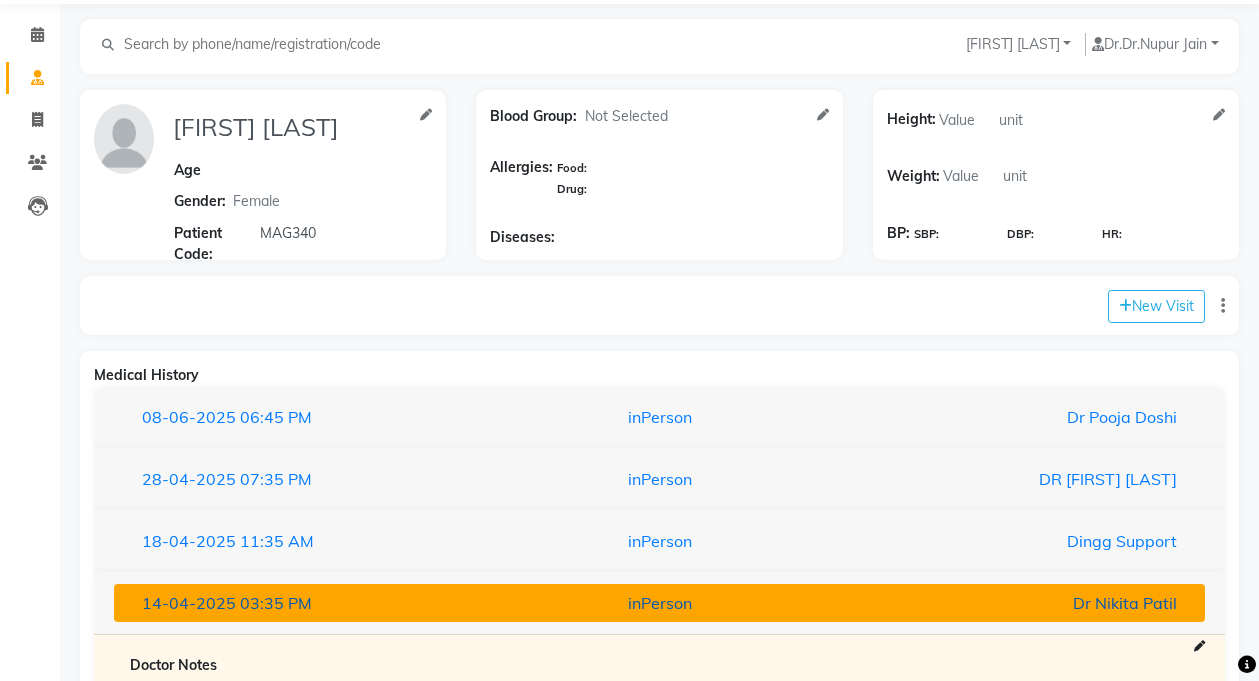 scroll, scrollTop: 0, scrollLeft: 0, axis: both 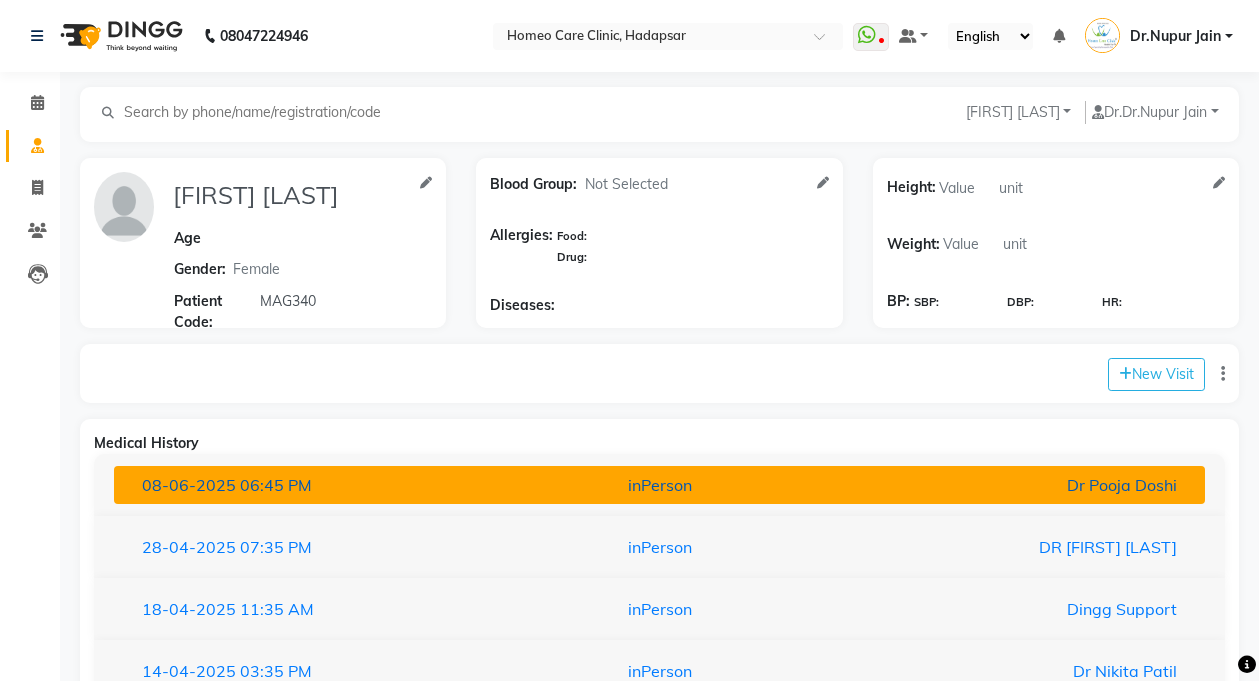 click on "Dr Pooja Doshi" at bounding box center [1014, 485] 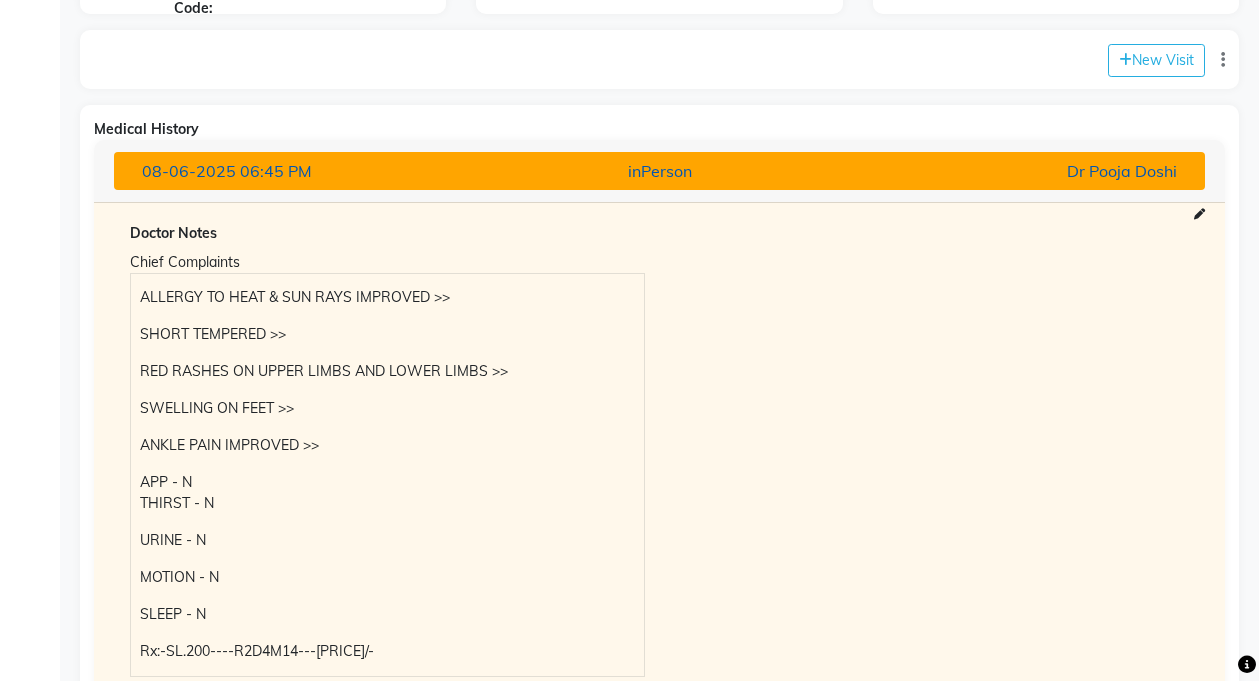 scroll, scrollTop: 375, scrollLeft: 0, axis: vertical 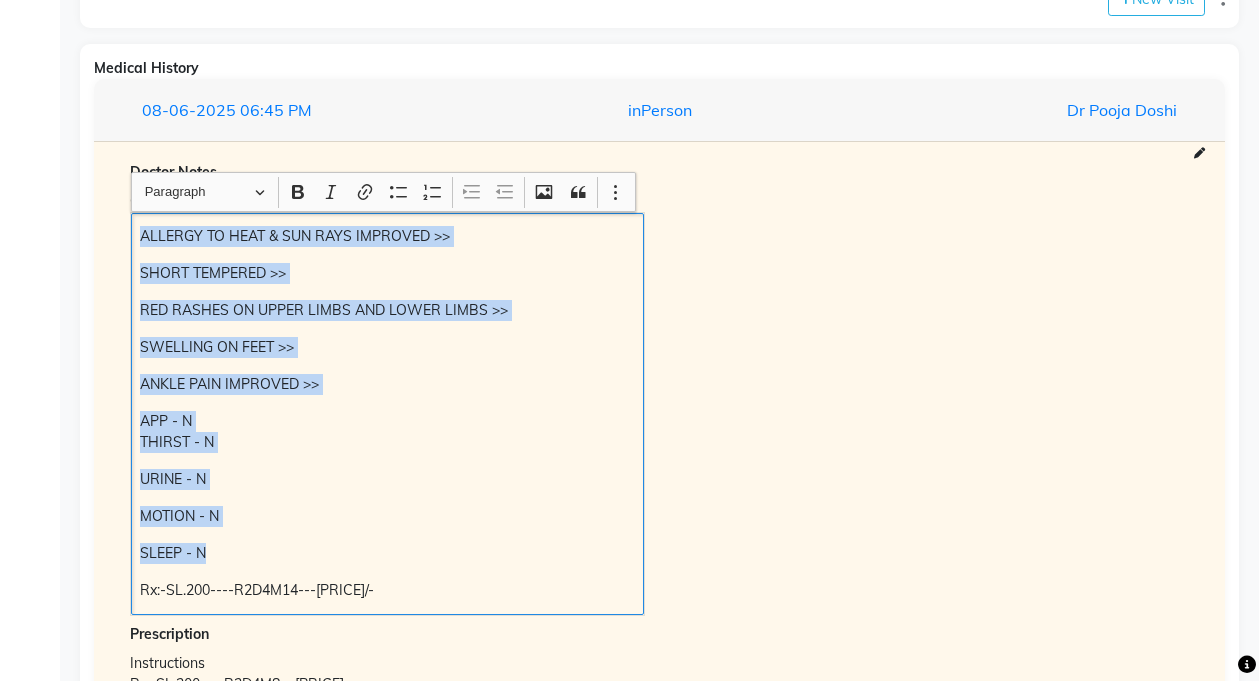 copy on "ALLERGY TO HEAT & SUN RAYS IMPROVED >> SHORT TEMPERED >> RED RASHES ON UPPER LIMBS AND LOWER LIMBS >> SWELLING ON FEET >> ANKLE PAIN IMPROVED >> APP - N THIRST - N URINE - N MOTION - N SLEEP - N" 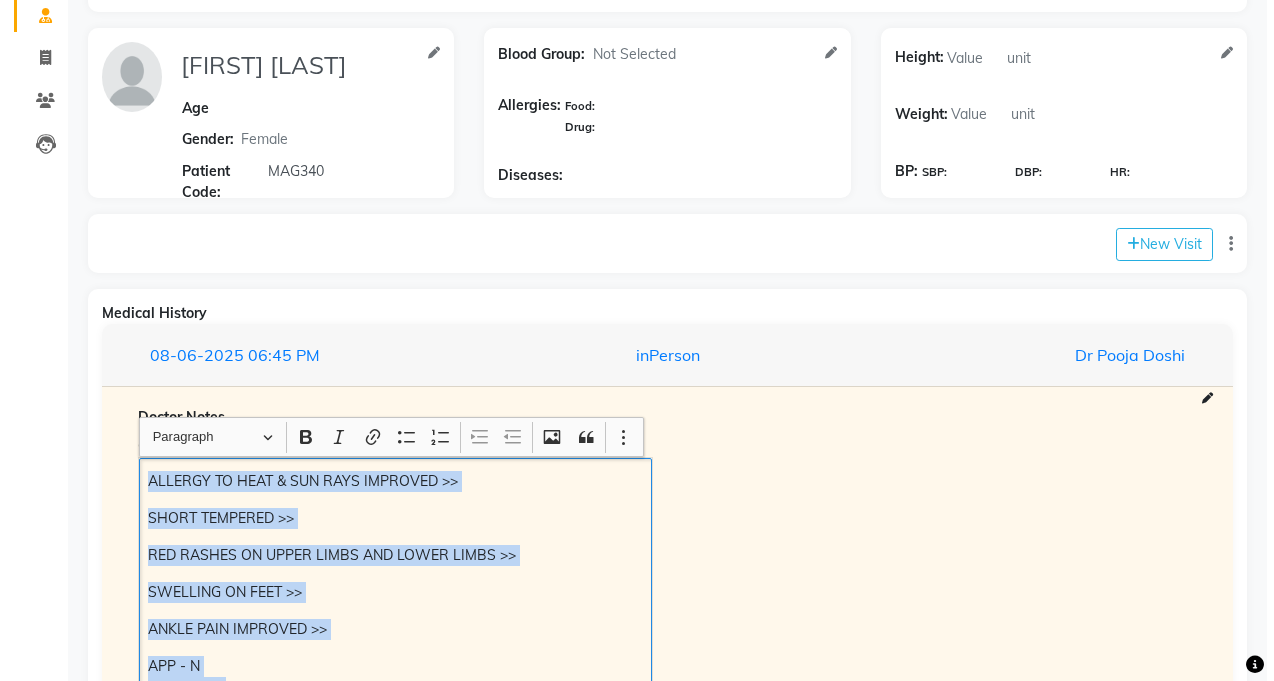 scroll, scrollTop: 127, scrollLeft: 0, axis: vertical 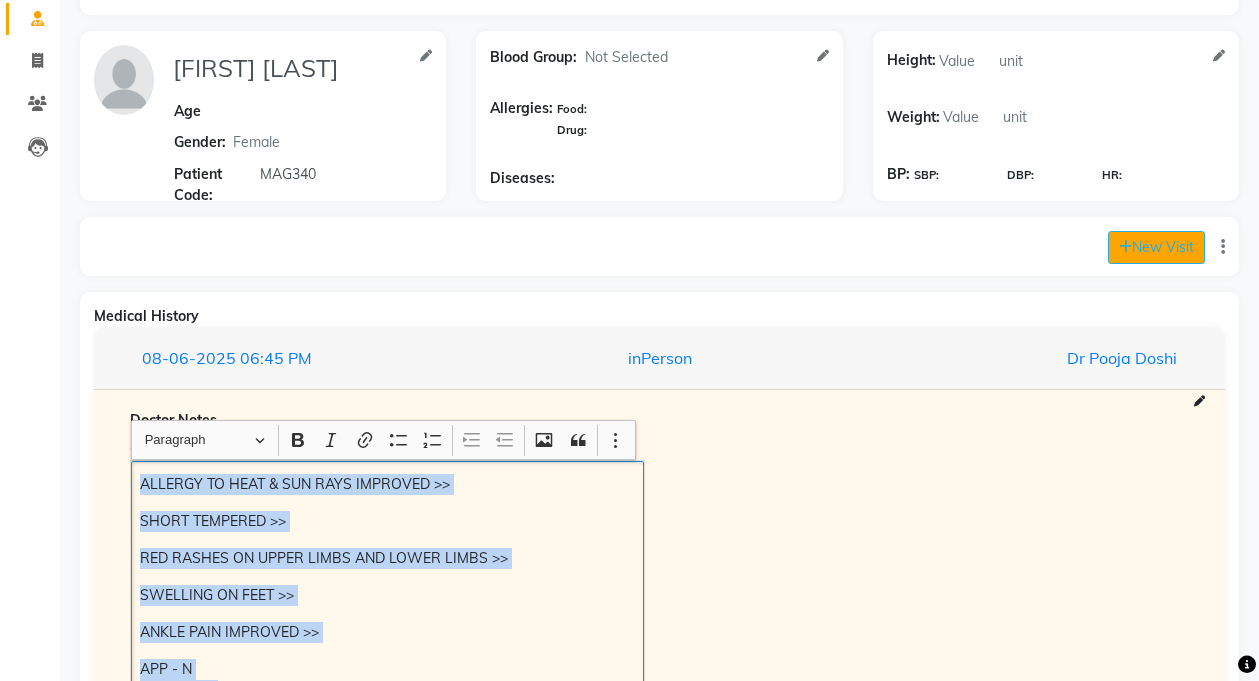 click on "New Visit" 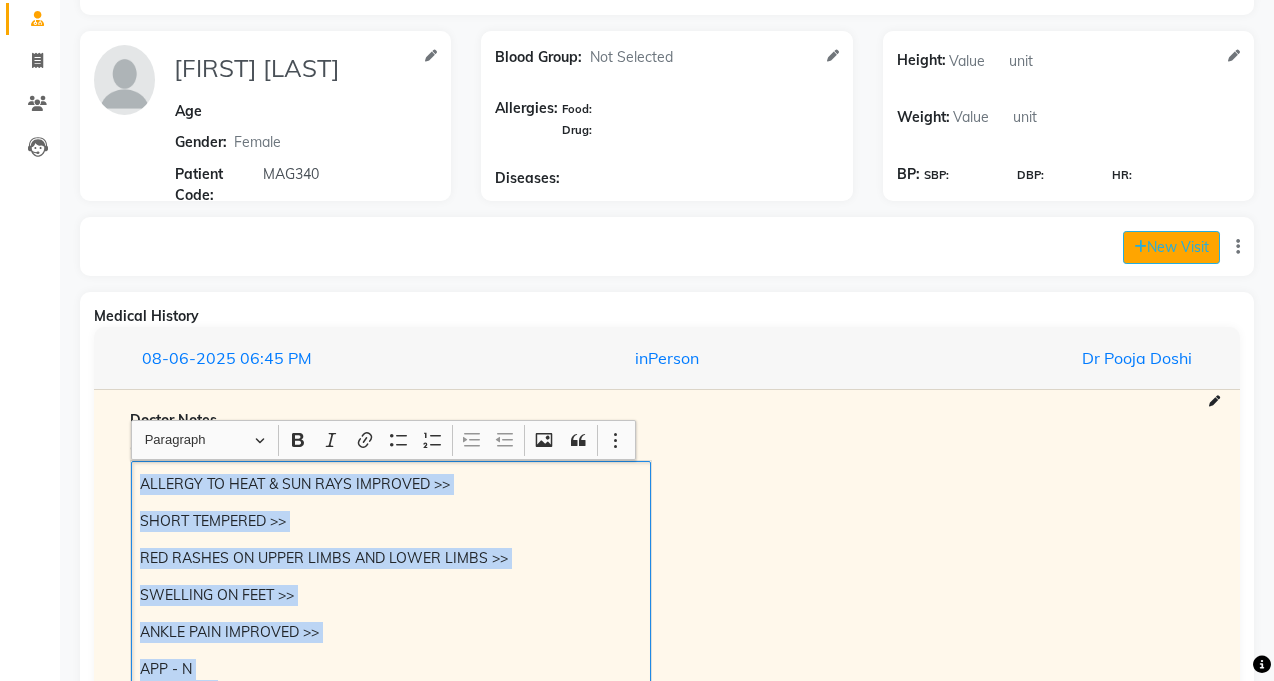 select on "770" 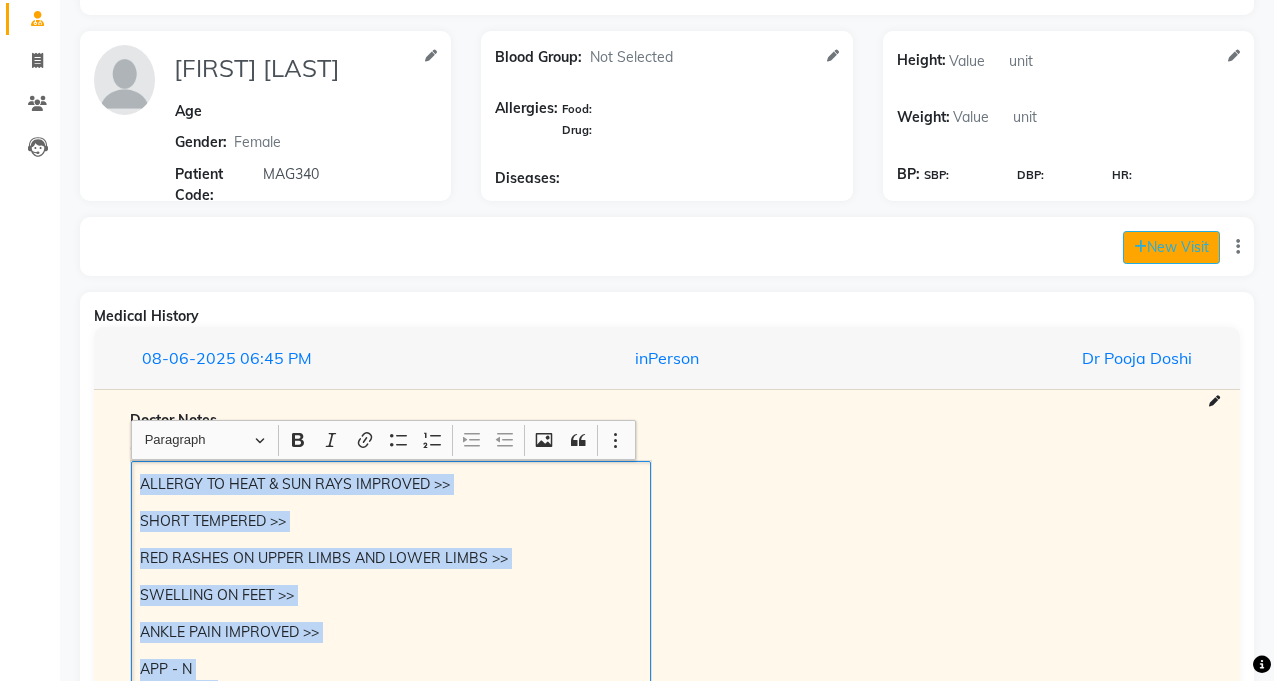 select on "inPerson" 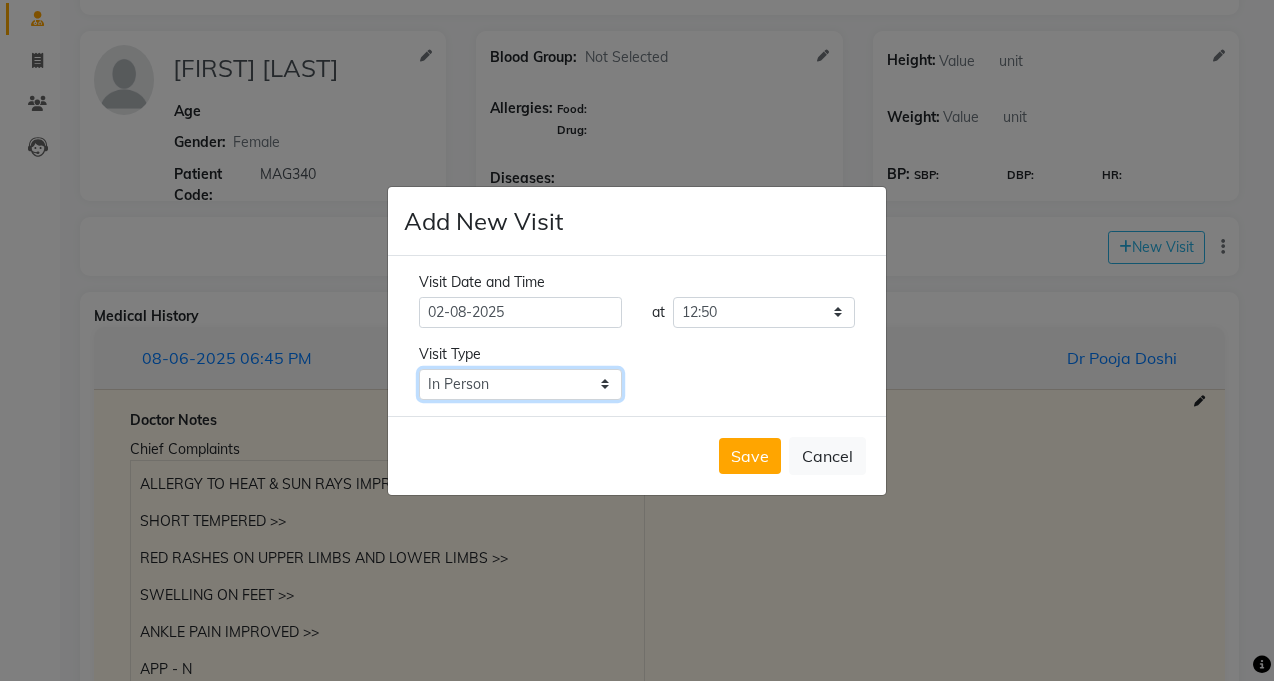 click on "Select Type In Person Video Phone Chat" 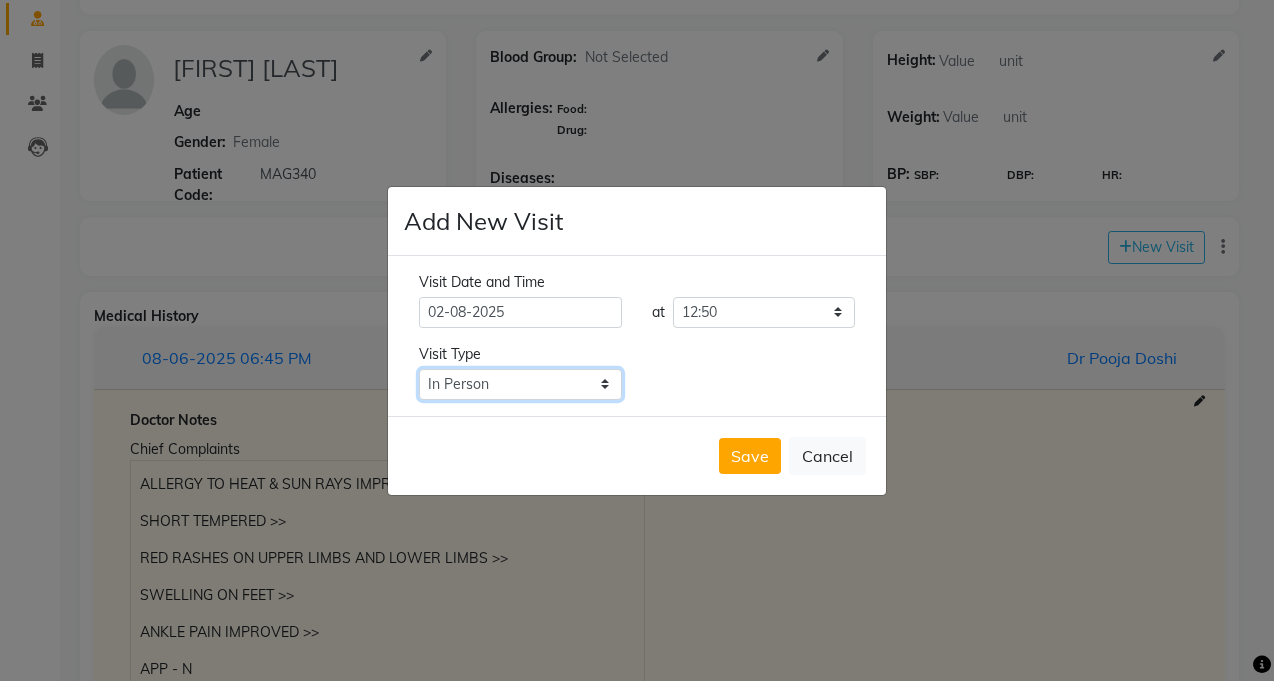 click on "Select Type In Person Video Phone Chat" 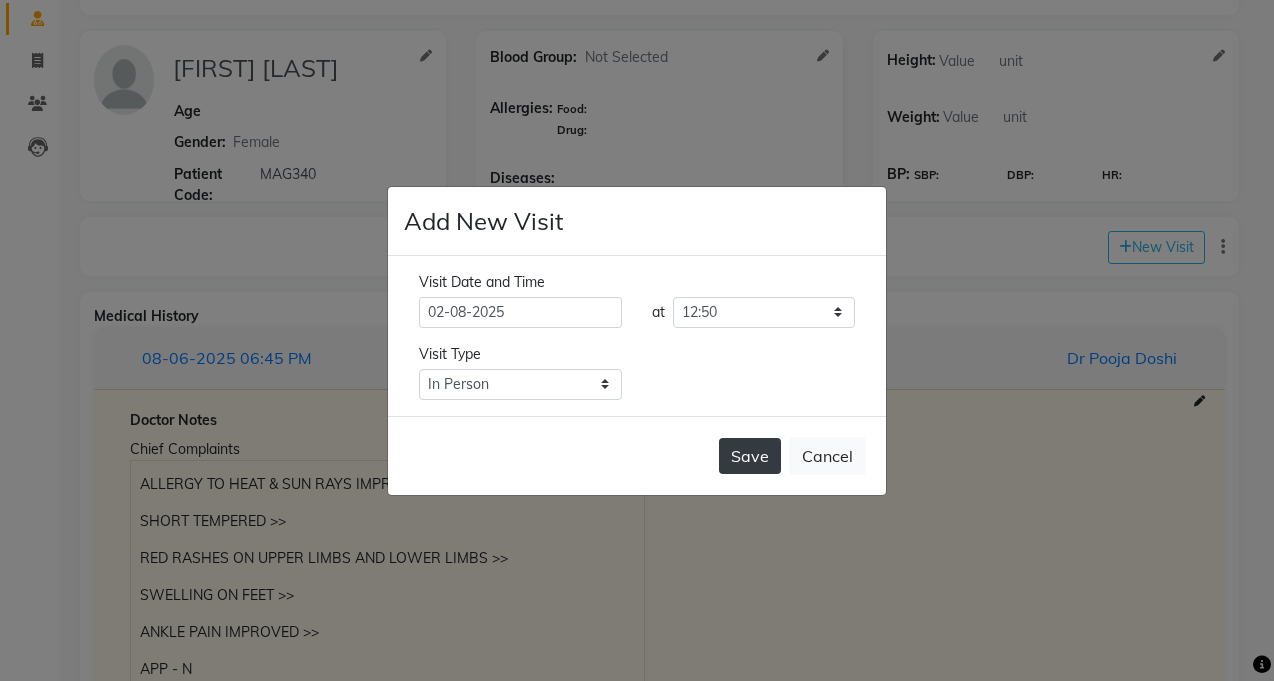 click on "Save" 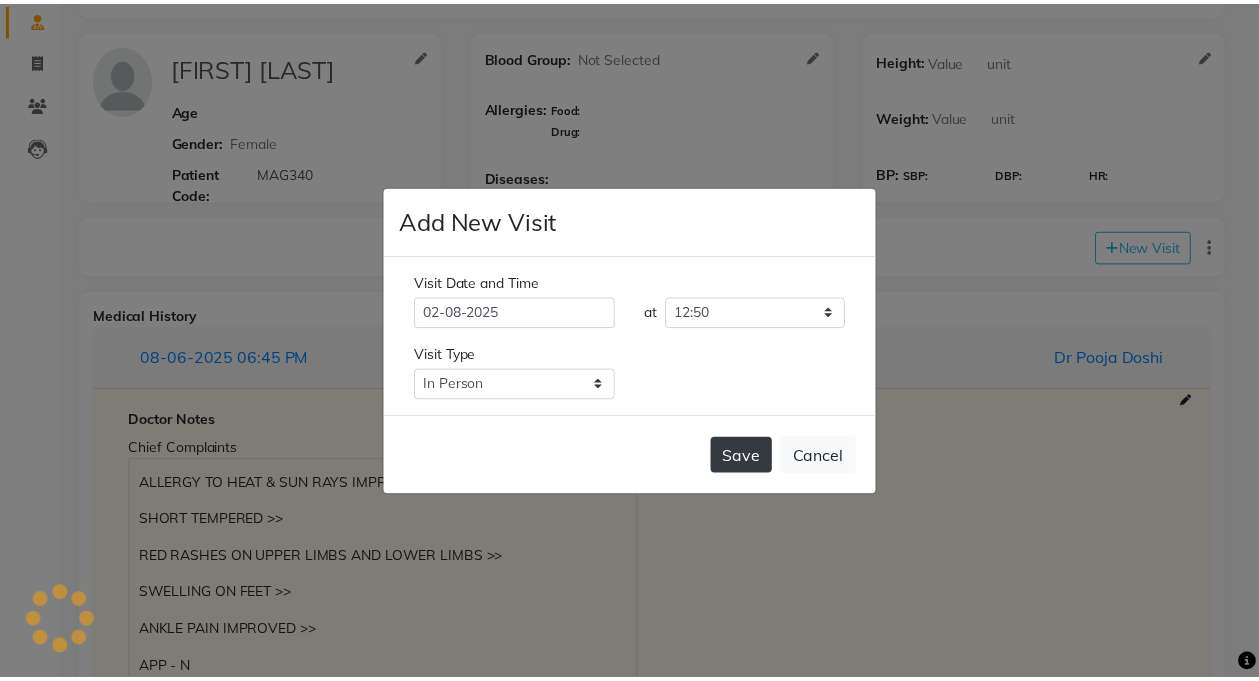scroll, scrollTop: 0, scrollLeft: 0, axis: both 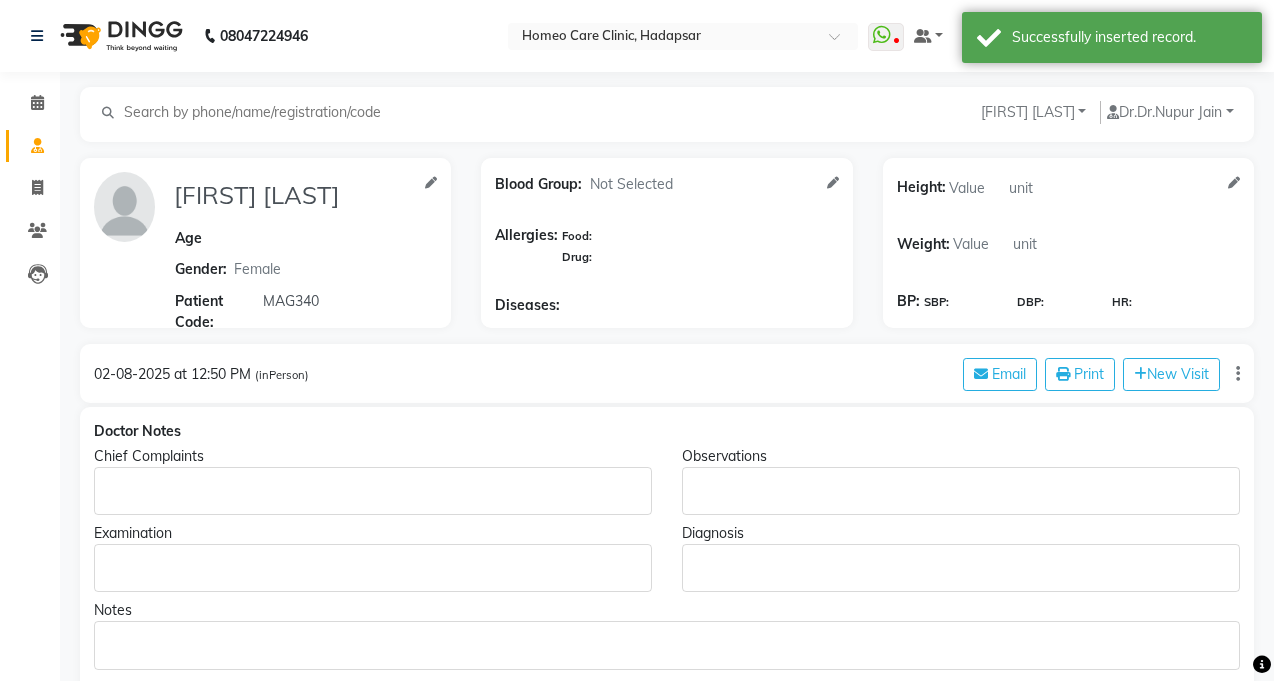 type on "[FIRST] [LAST]" 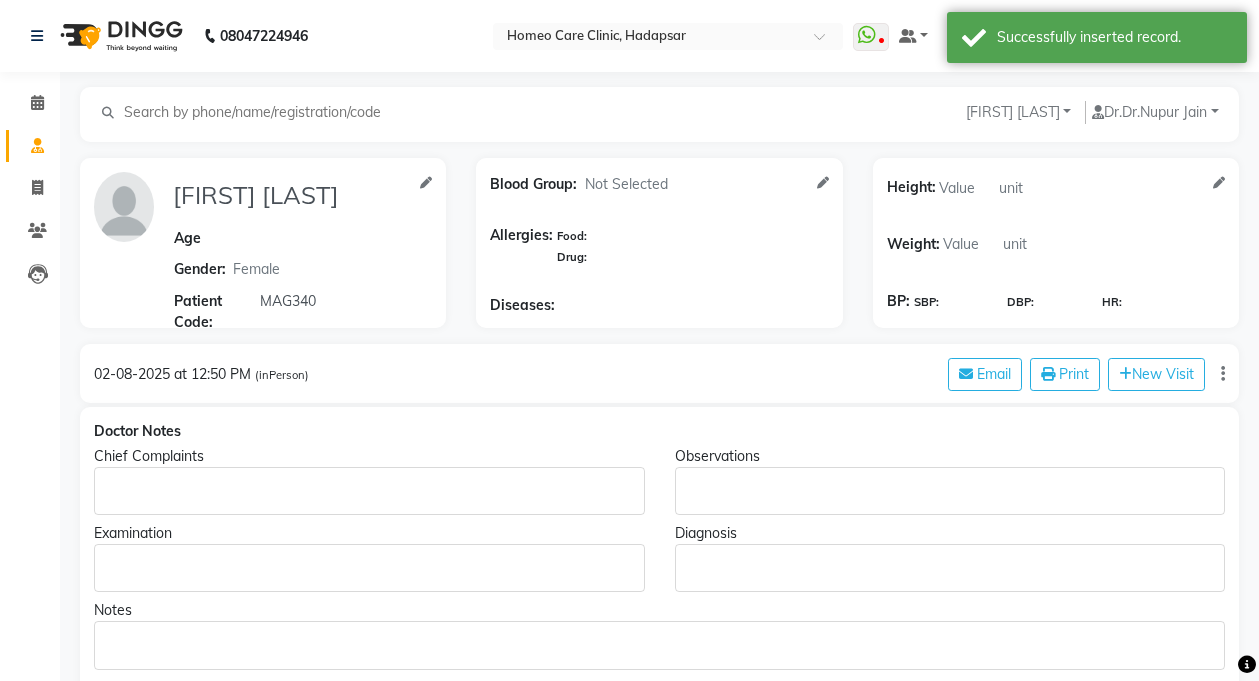 click 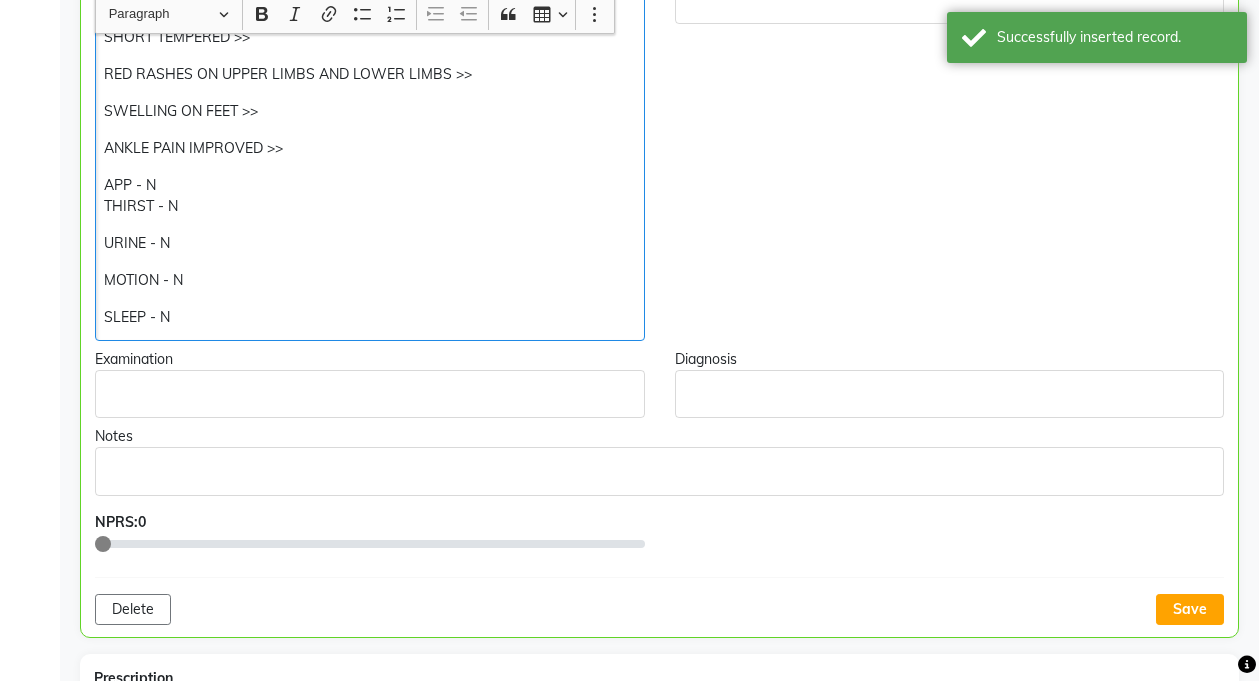 scroll, scrollTop: 490, scrollLeft: 0, axis: vertical 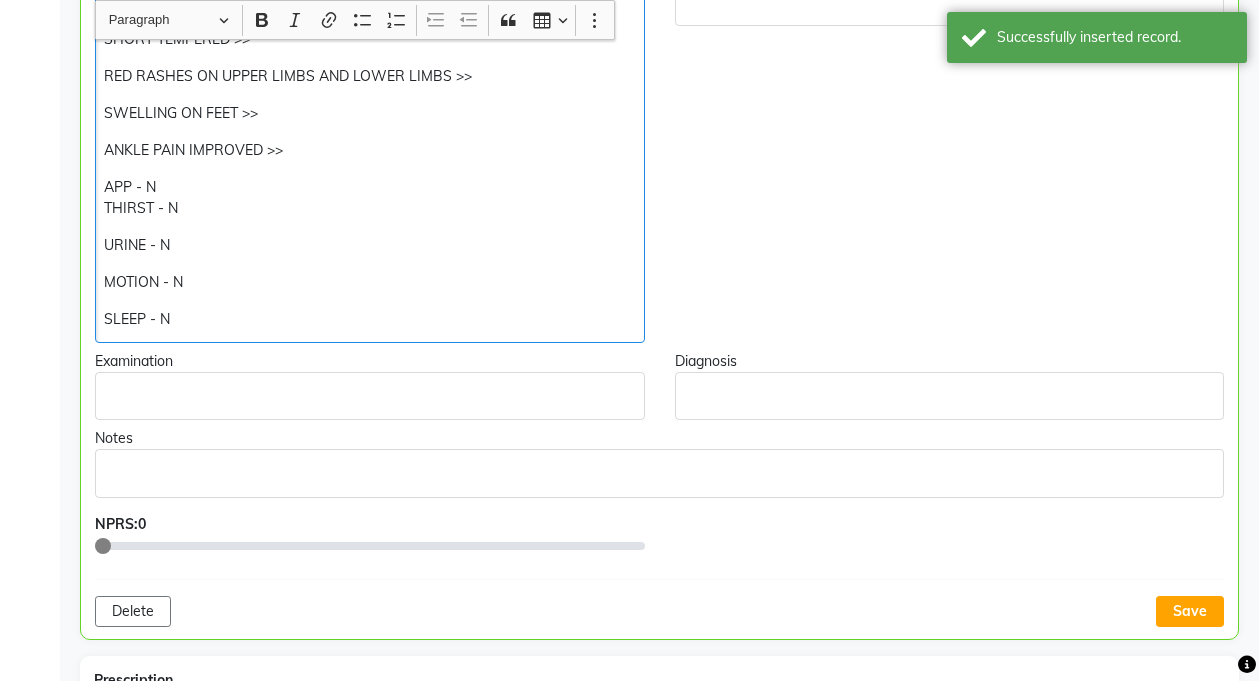 click on "APP - N THIRST - N" 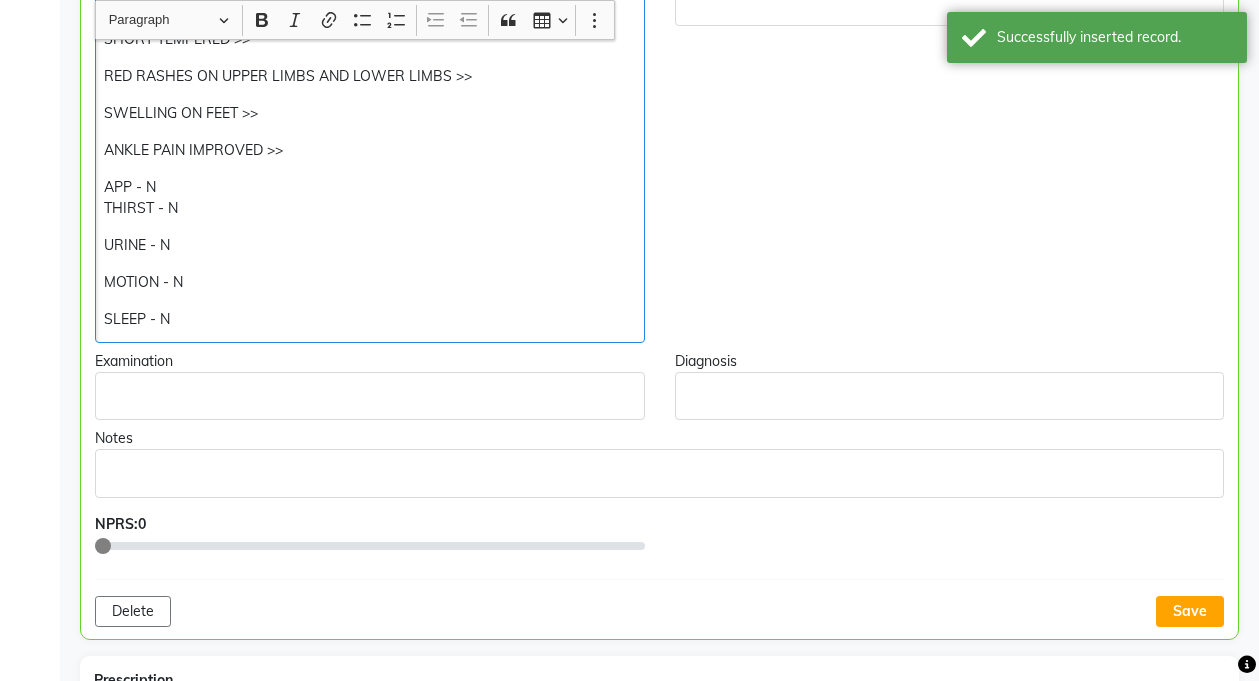 click on "URINE - N" 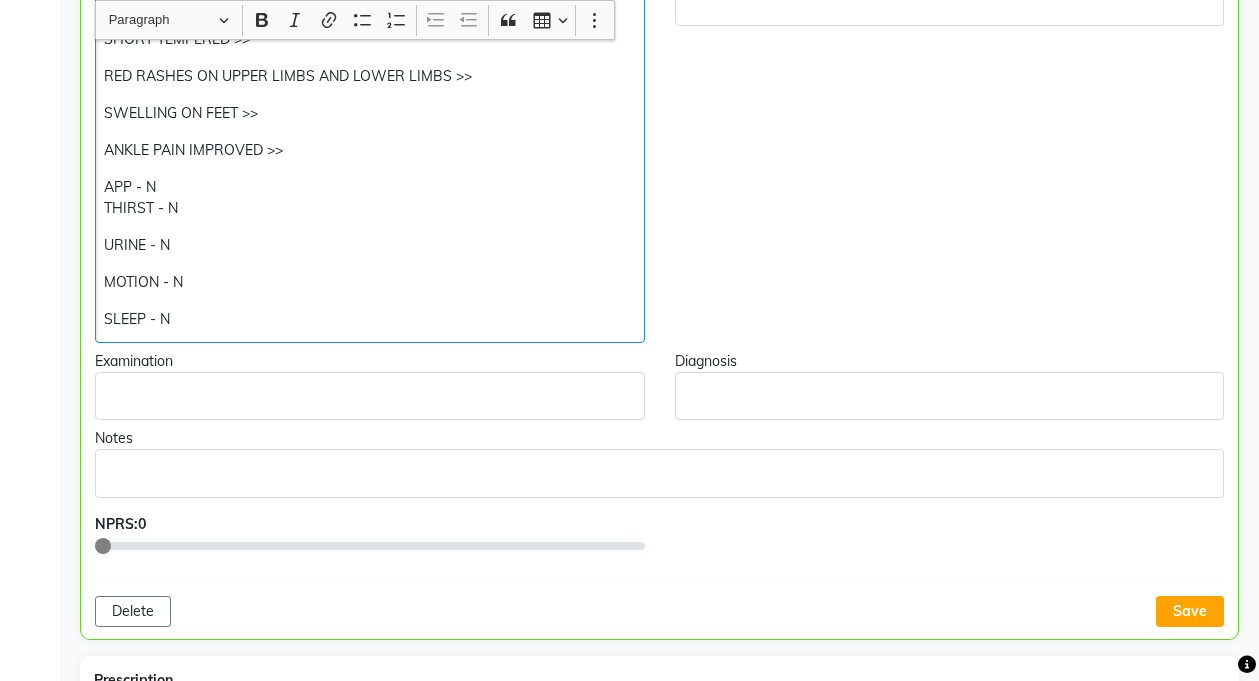 click on "ALLERGY TO HEAT & SUN RAYS IMPROVED >> SHORT TEMPERED >> RED RASHES ON UPPER LIMBS AND LOWER LIMBS >> SWELLING ON FEET >> ANKLE PAIN IMPROVED >> APP - N THIRST - N URINE - N MOTION - N SLEEP - N" 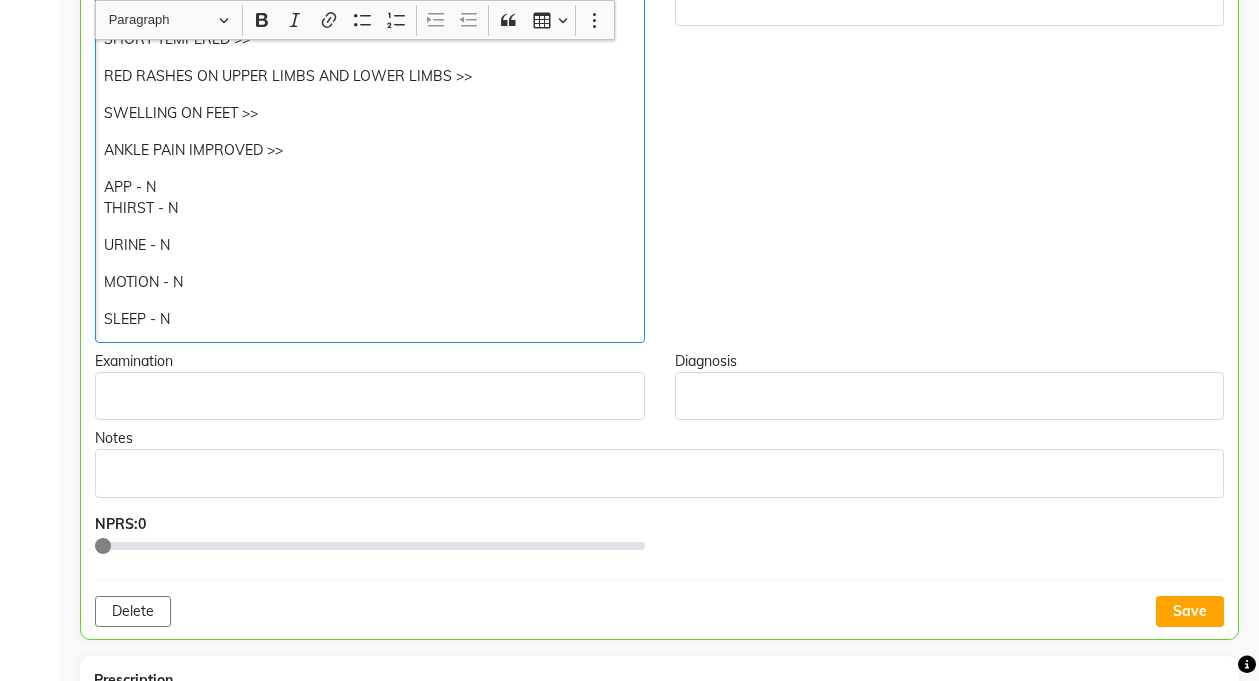 click on "APP - N THIRST - N" 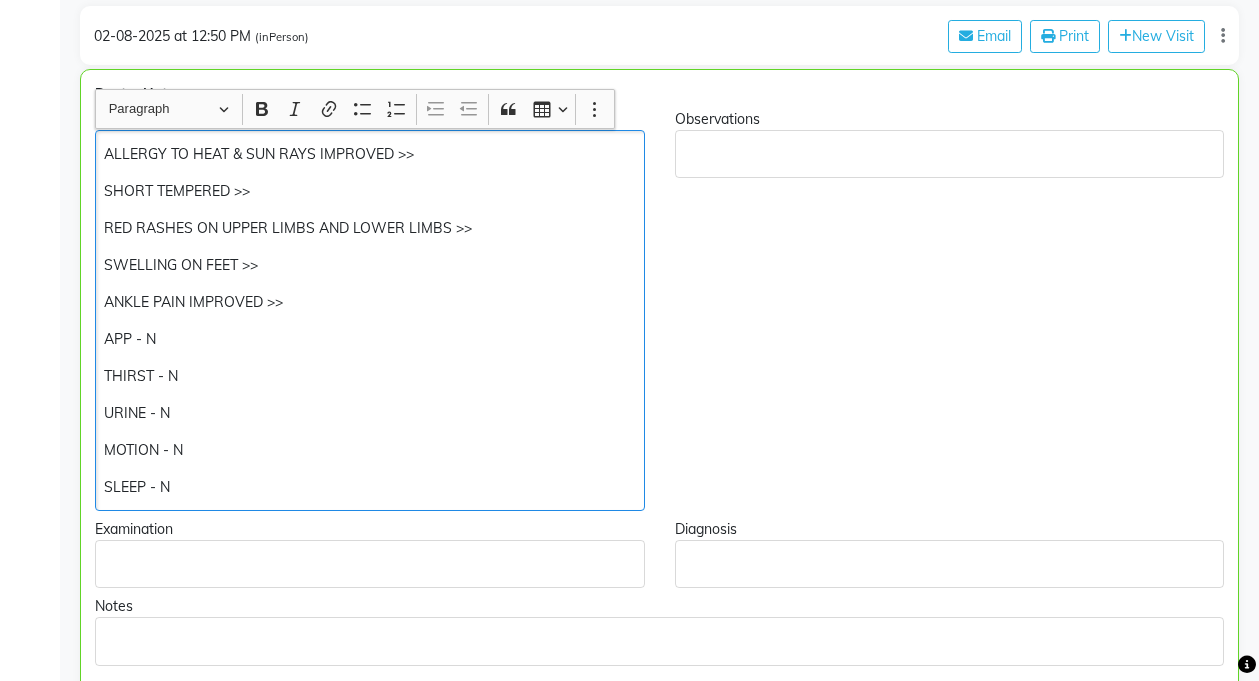 scroll, scrollTop: 339, scrollLeft: 0, axis: vertical 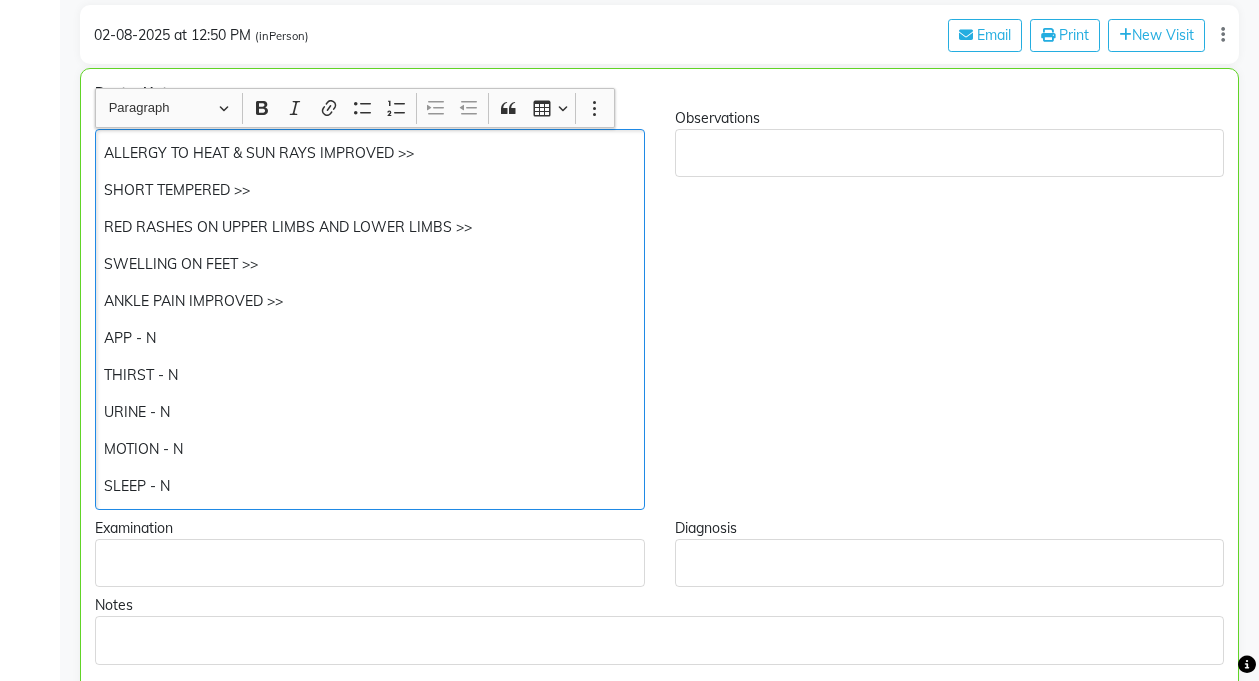 click on "APP - N" 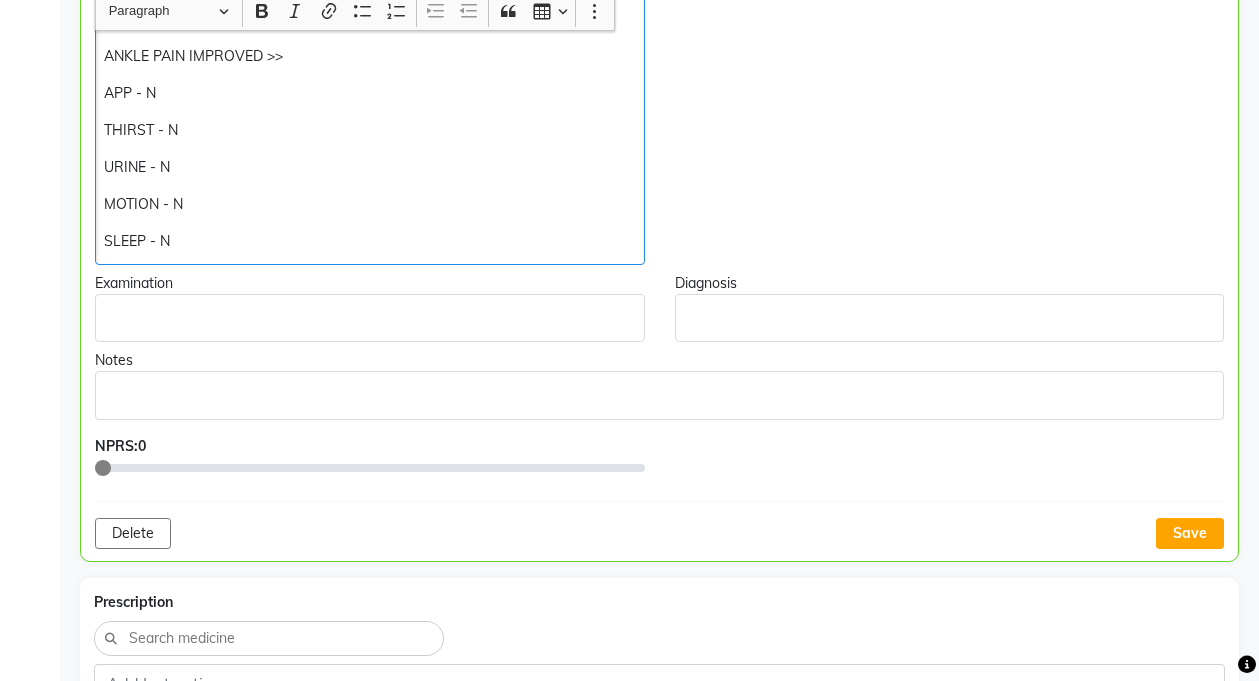 scroll, scrollTop: 575, scrollLeft: 0, axis: vertical 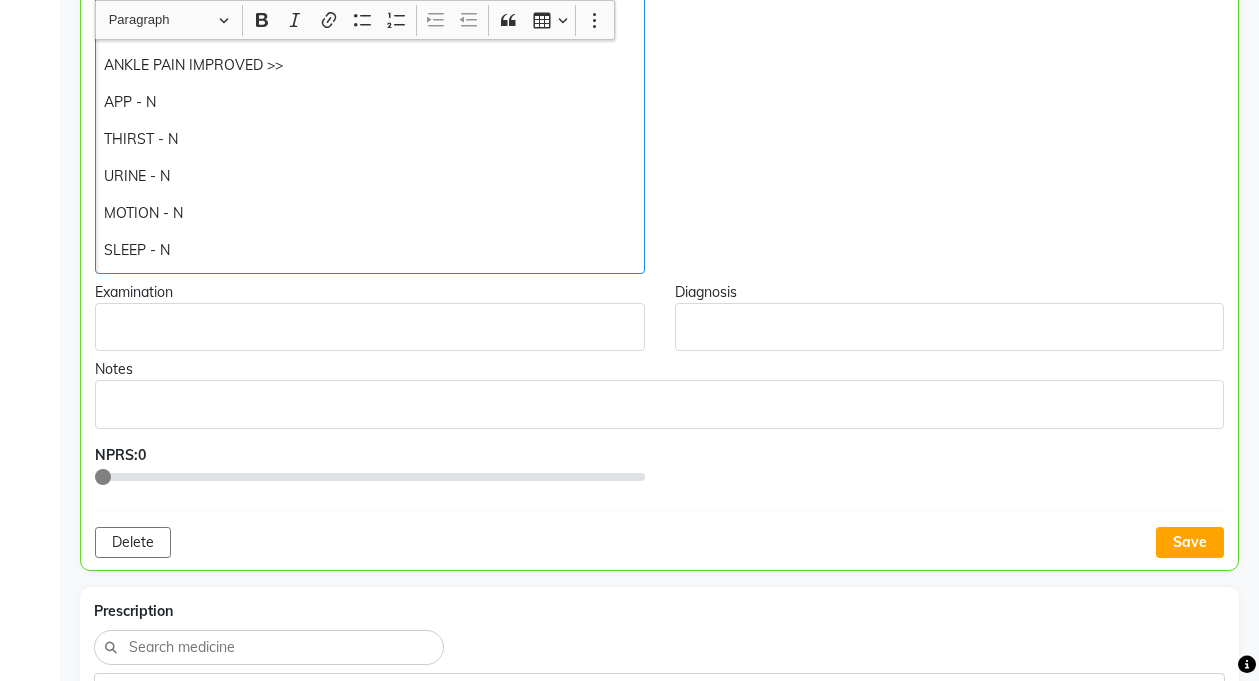 click on "SLEEP - N" 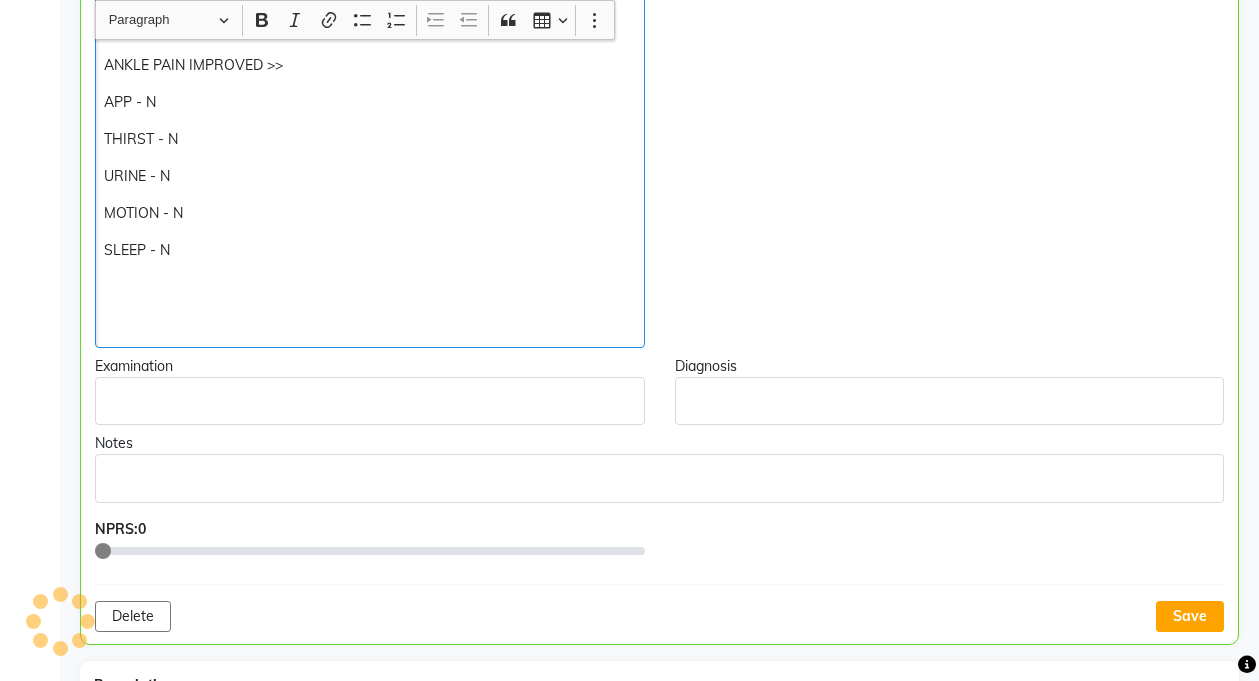 type 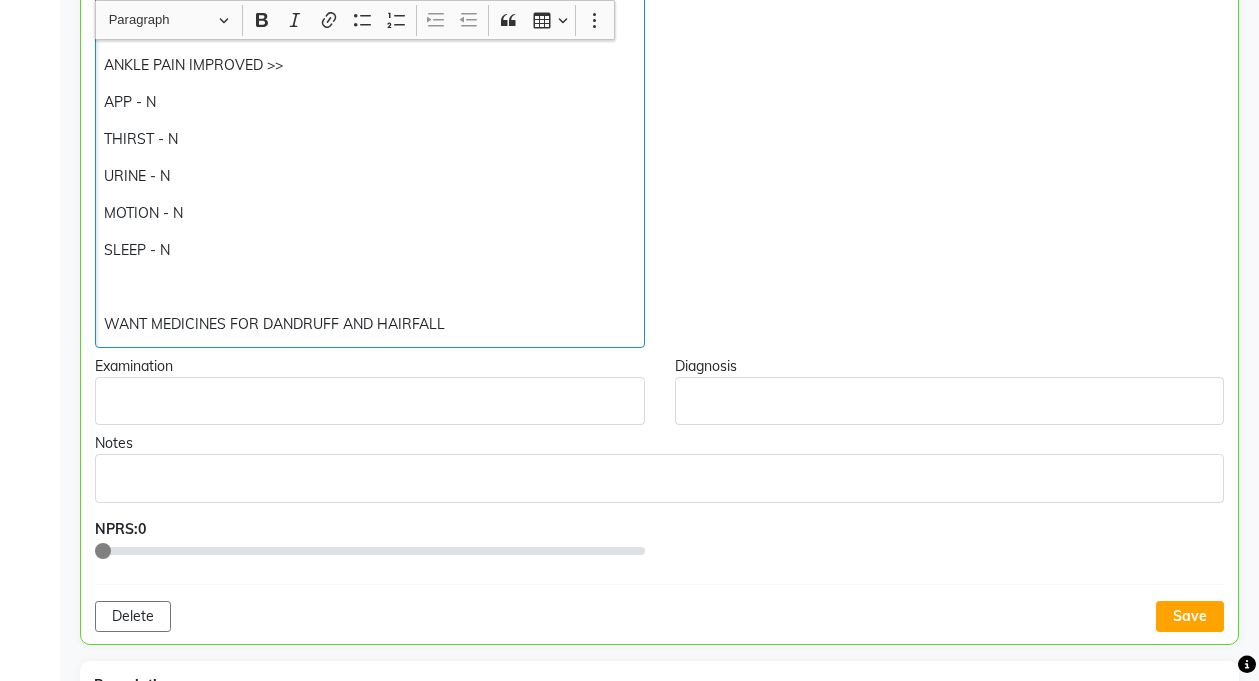 click on "ALLERGY TO HEAT & SUN RAYS IMPROVED >> SHORT TEMPERED >> RED RASHES ON UPPER LIMBS AND LOWER LIMBS >> SWELLING ON FEET >> ANKLE PAIN IMPROVED >> APP - N THIRST - N URINE - N MOTION - N SLEEP - N WANT MEDICINES FOR DANDRUFF AND HAIRFALL" 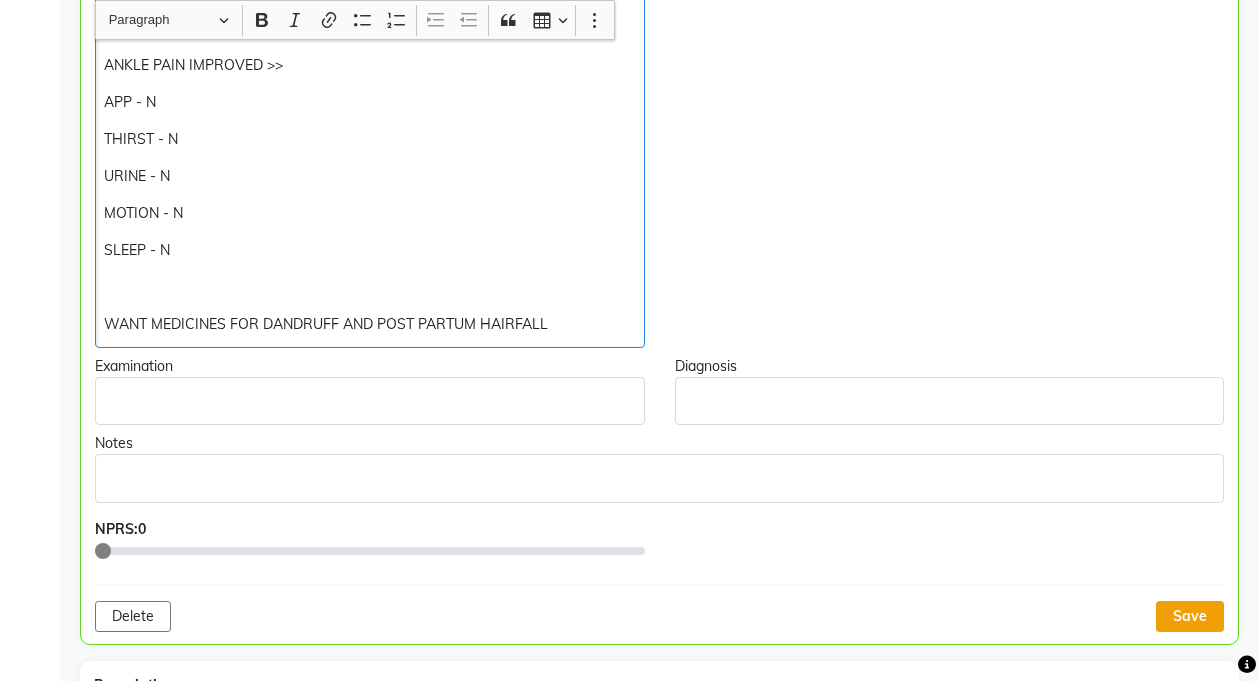 click on "Save" 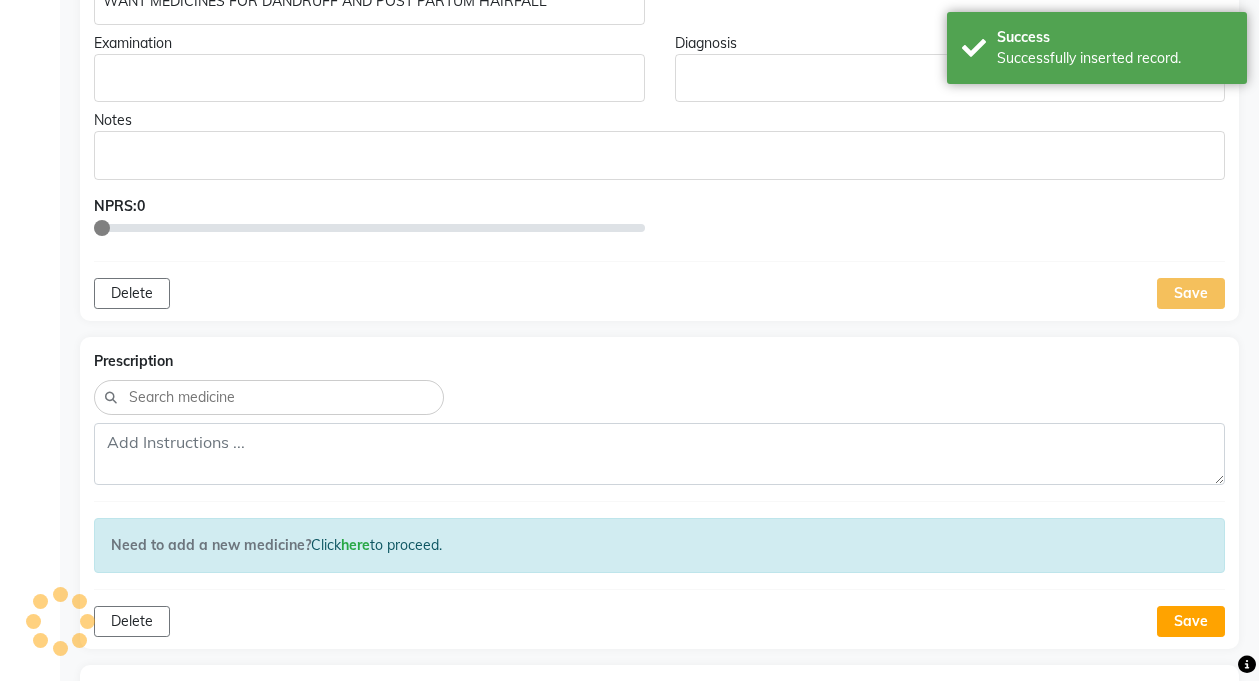 scroll, scrollTop: 904, scrollLeft: 0, axis: vertical 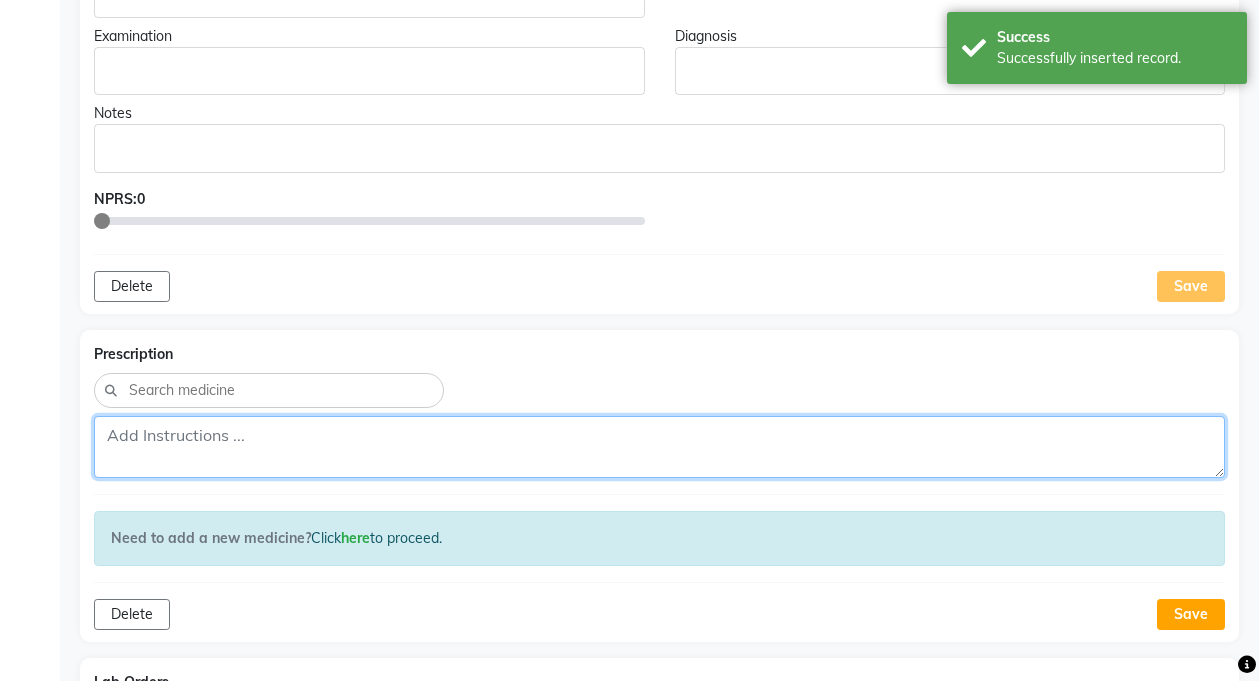 click 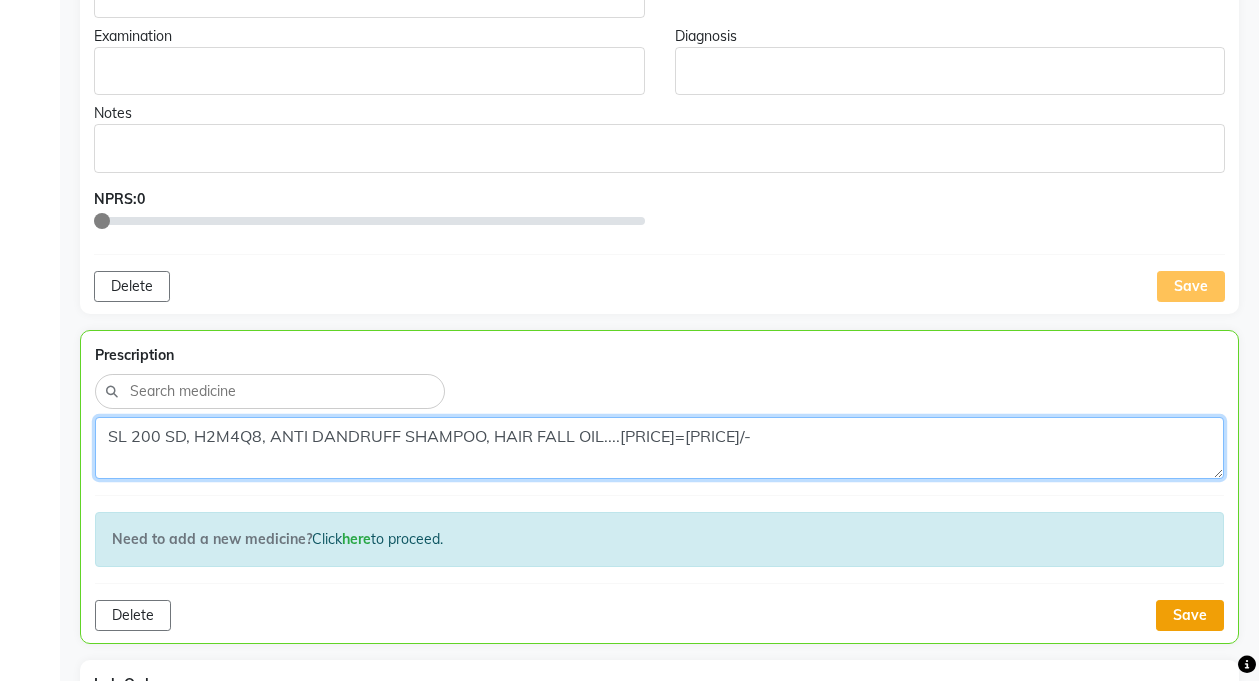 type on "SL 200 SD, H2M4Q8, ANTI DANDRUFF SHAMPOO, HAIR FALL OIL....[PRICE]=[PRICE]/-" 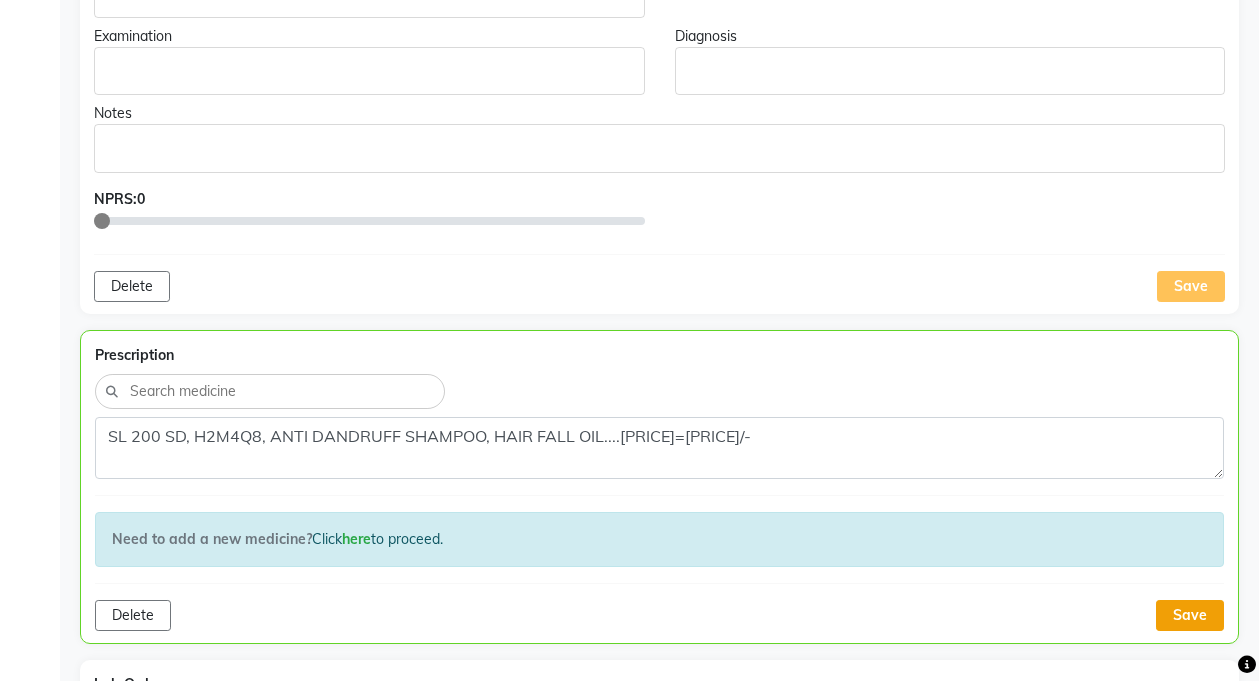 click on "Save" 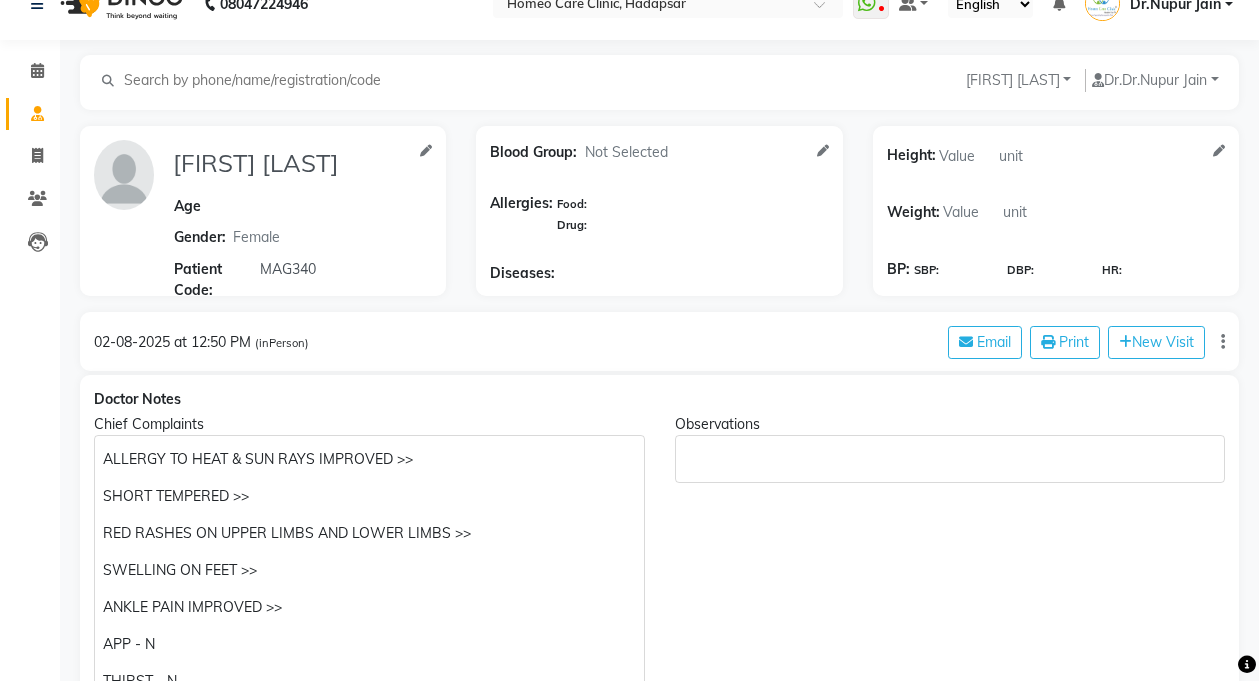 scroll, scrollTop: 0, scrollLeft: 0, axis: both 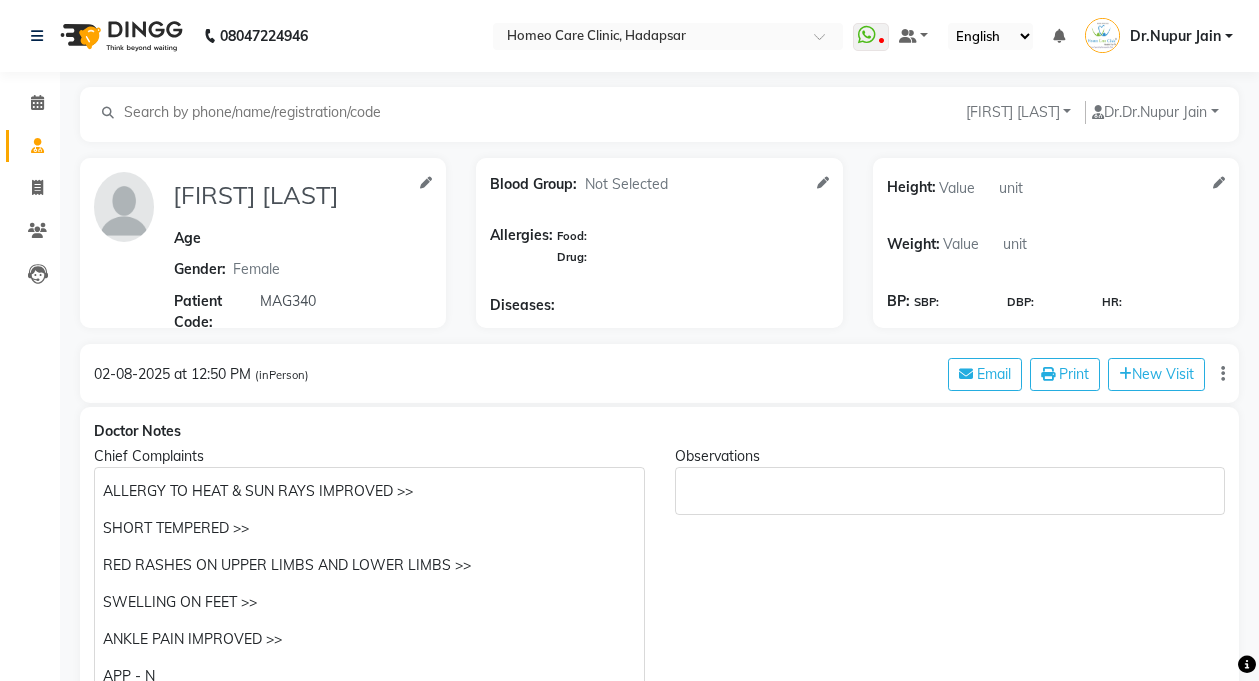 click on "ALL COMPLAINTS BALLERGY TO HEAT & SUN RAYS IMPROVED >> SHORT TEMPERED >> RED RASHES ON UPPER LIMBS AND LOWER LIMBS >> SWELLING ON FEET >> ANKLE PAIN IMPROVED >> APP - N THIRST - N URINE - N MOTION - N SLEEP - N WANT MEDICINES FOR DANDRUFF AND POST PARTUM HAIRFALL" 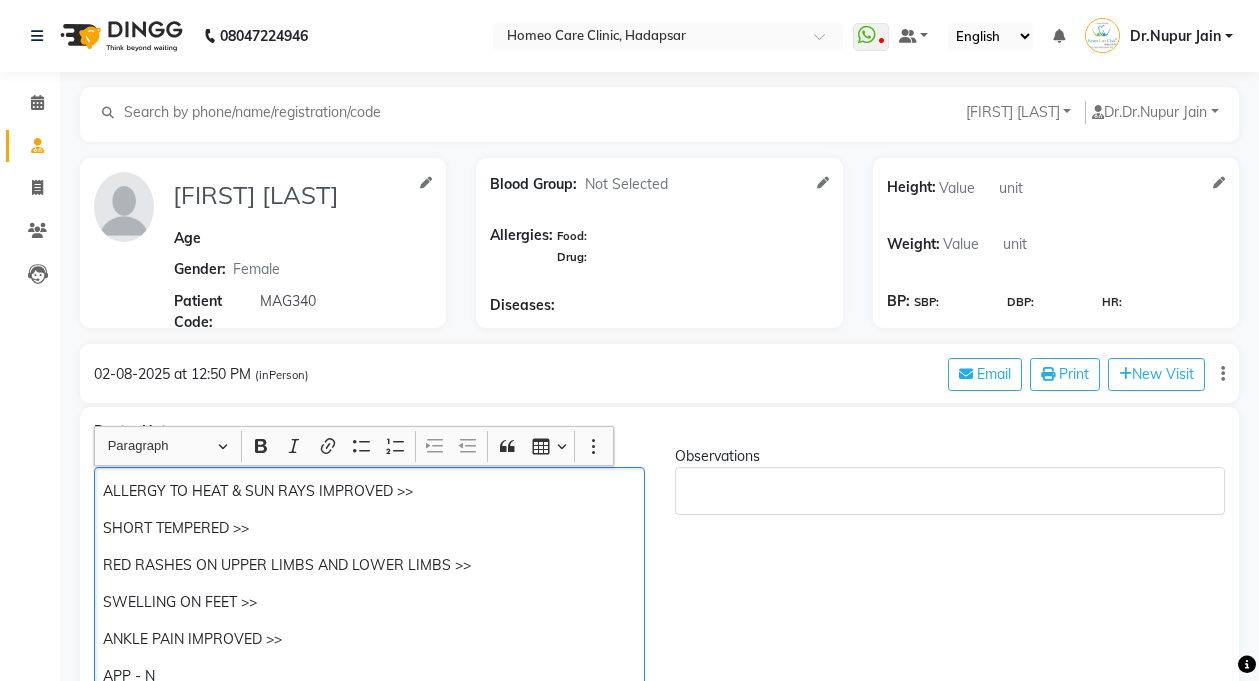 click on "ALL COMPLAINTS BALLERGY TO HEAT & SUN RAYS IMPROVED >> SHORT TEMPERED >> RED RASHES ON UPPER LIMBS AND LOWER LIMBS >> SWELLING ON FEET >> ANKLE PAIN IMPROVED >> APP - N THIRST - N URINE - N MOTION - N SLEEP - N WANT MEDICINES FOR DANDRUFF AND POST PARTUM HAIRFALL" 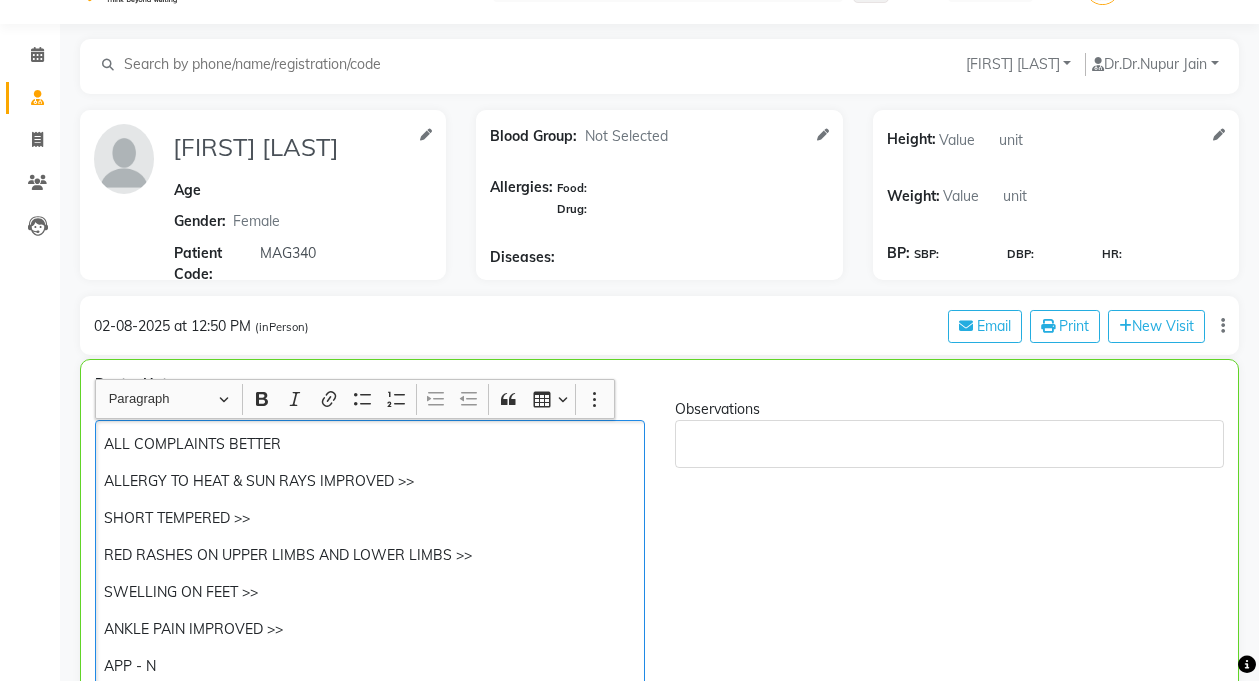 scroll, scrollTop: 115, scrollLeft: 0, axis: vertical 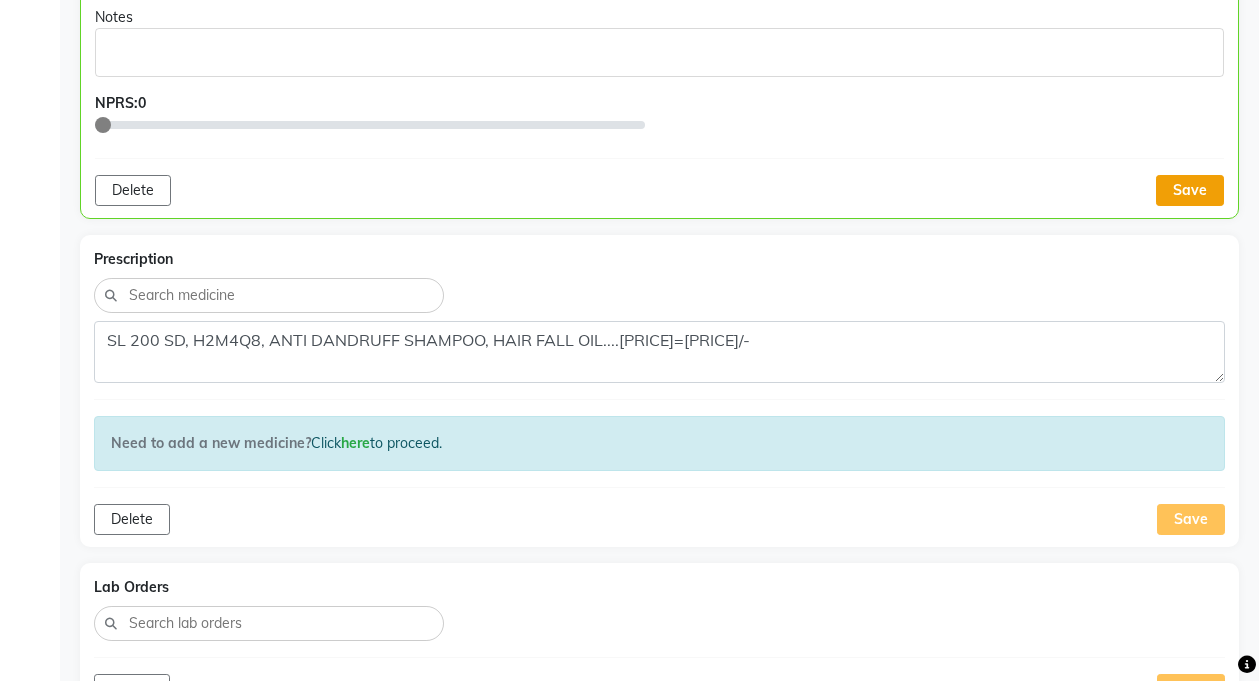 click on "Save" 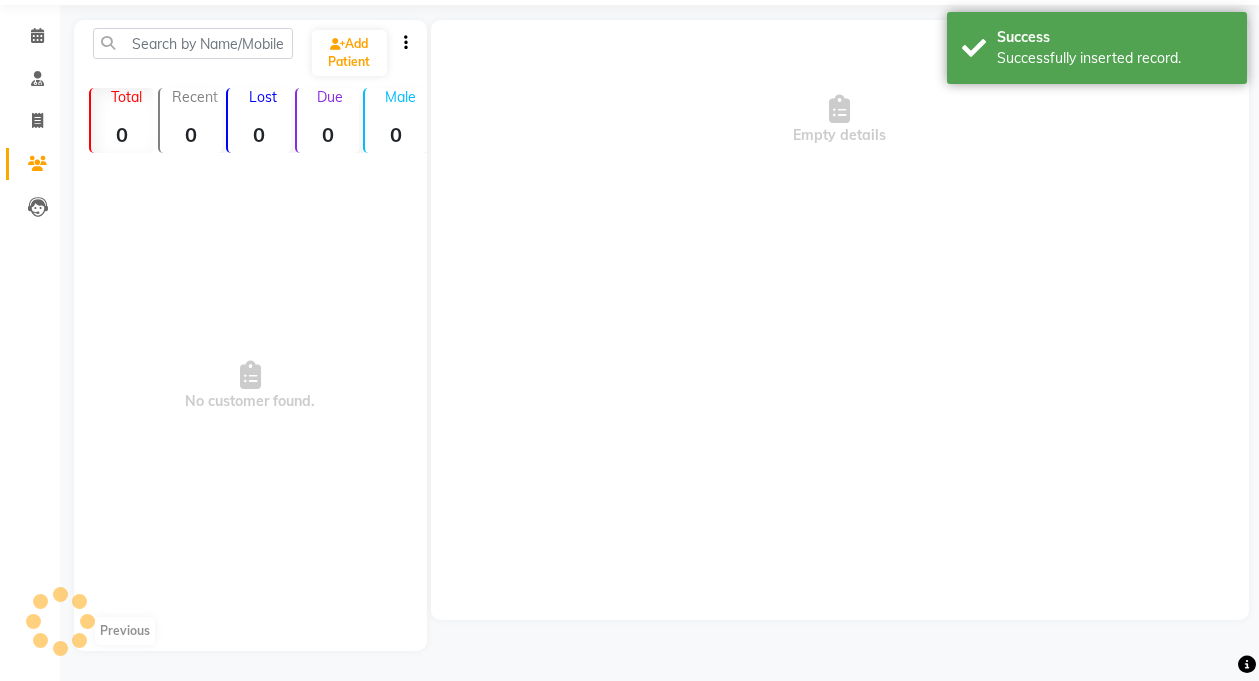 scroll, scrollTop: 0, scrollLeft: 0, axis: both 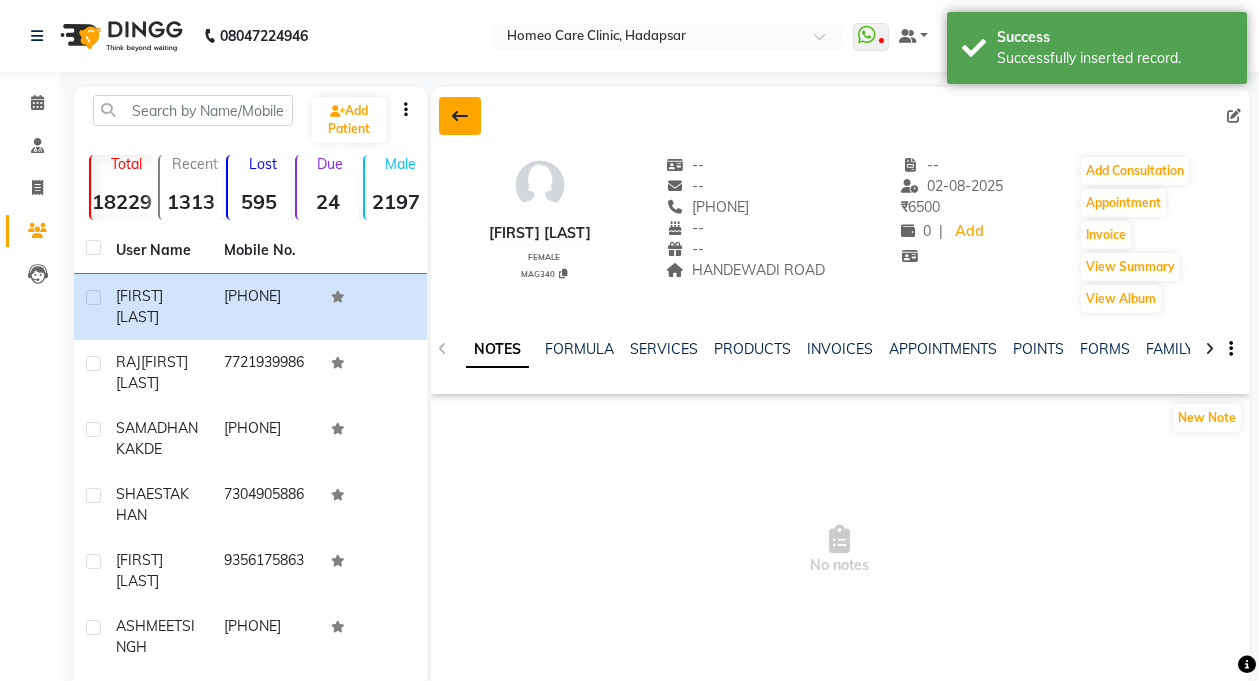 click 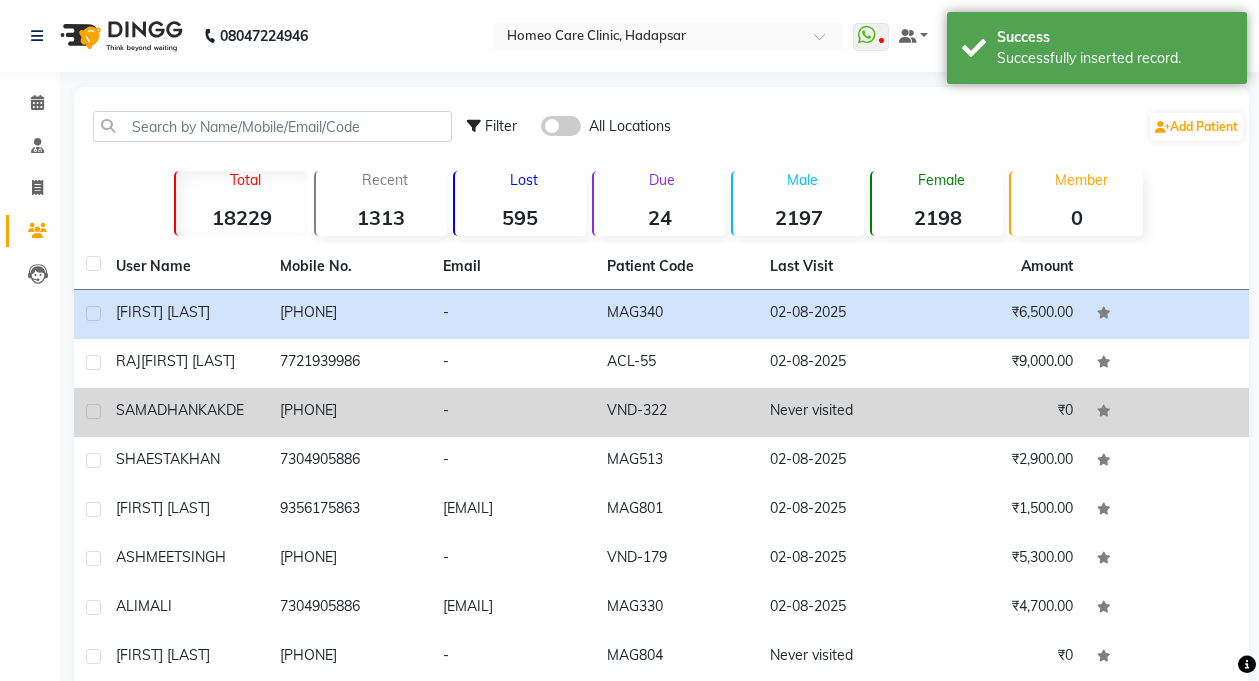 click on "VND-322" 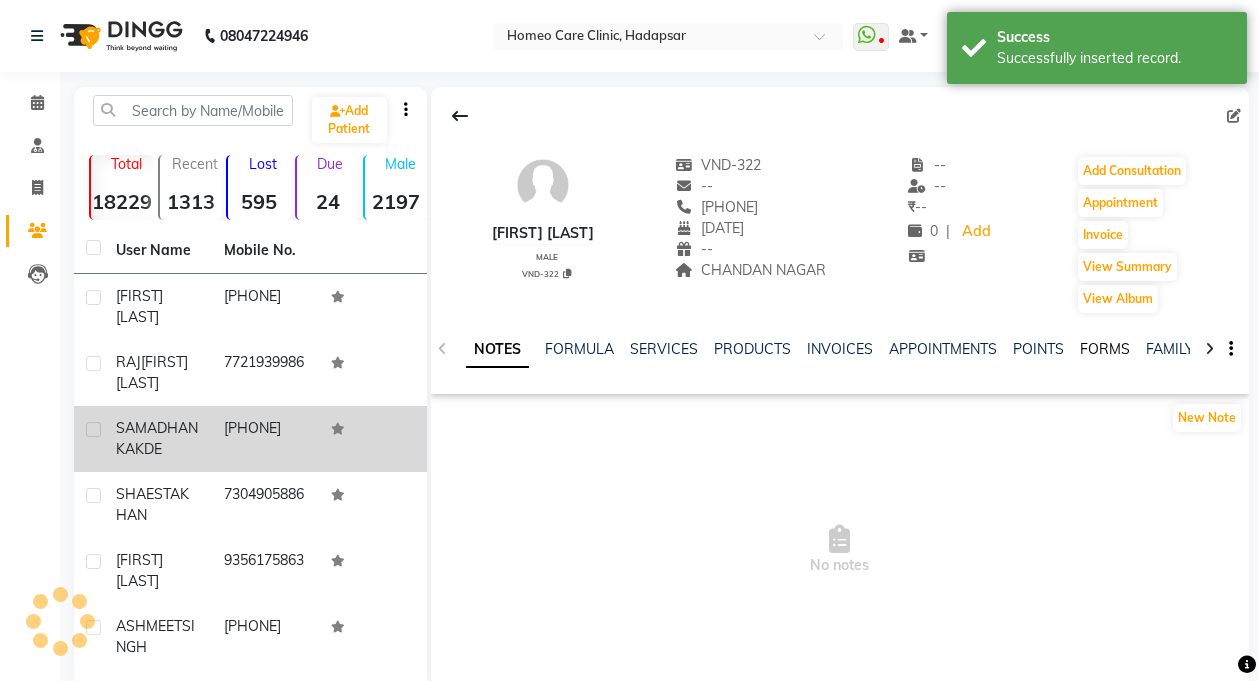 click on "FORMS" 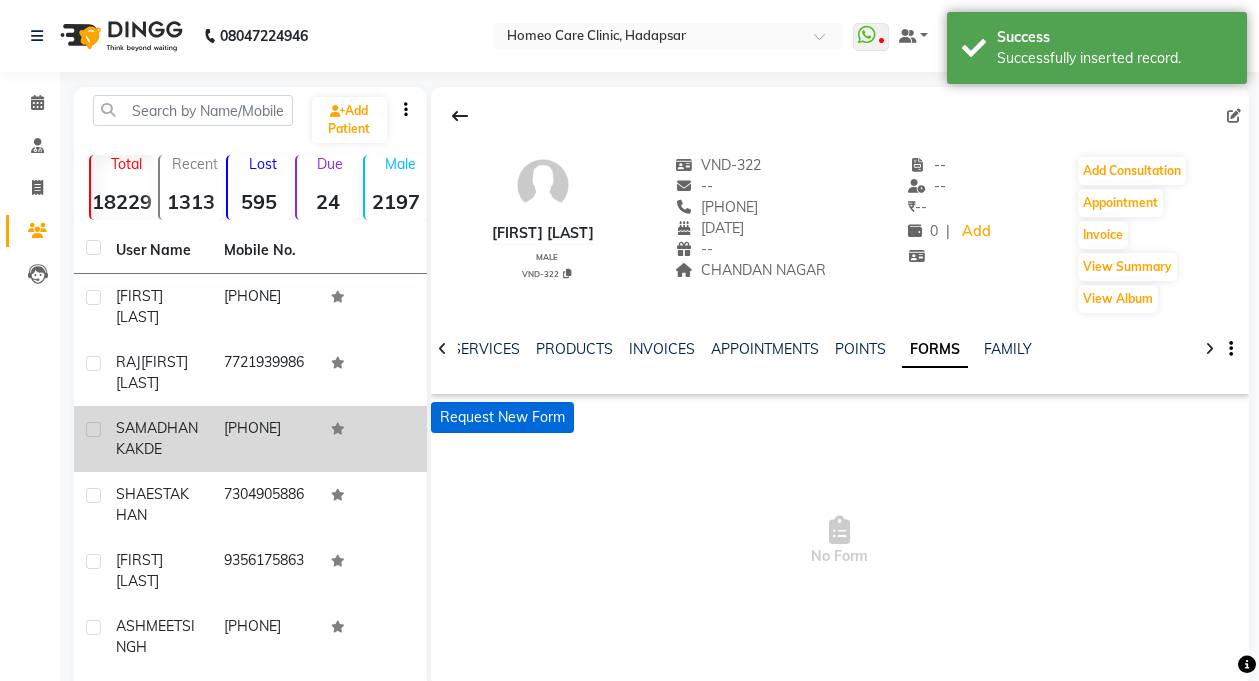 click on "Request New Form" 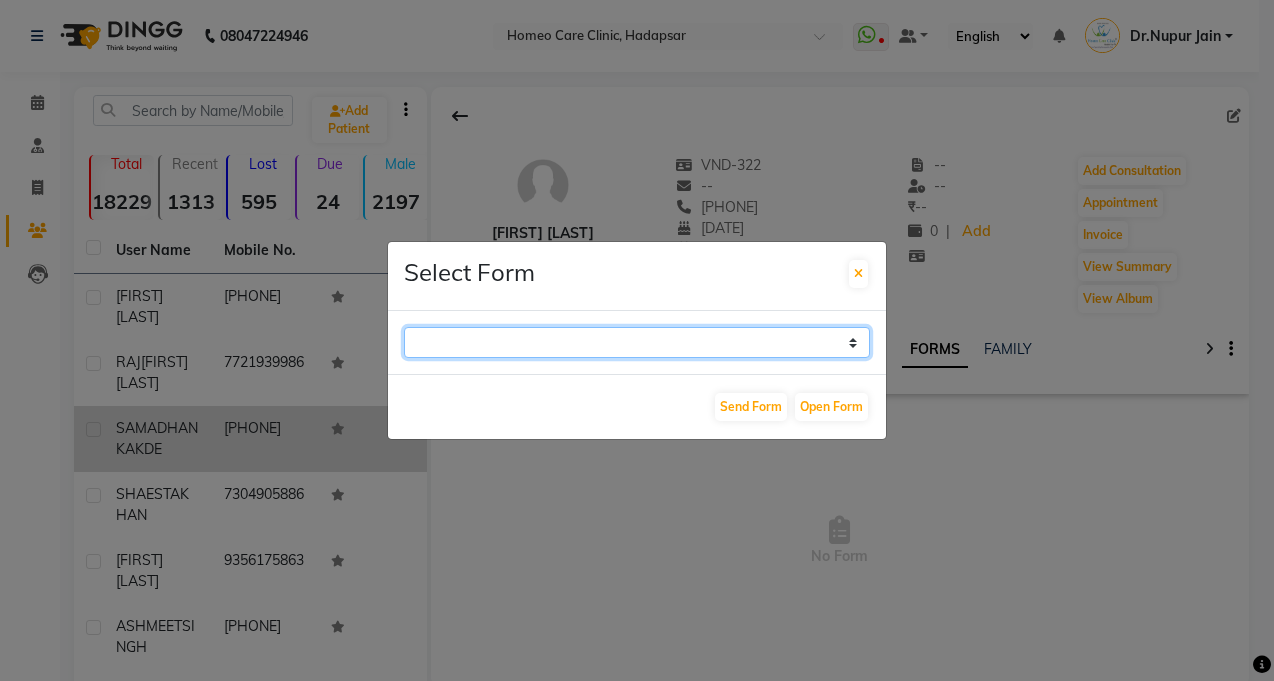 click on "Case Taking Form" 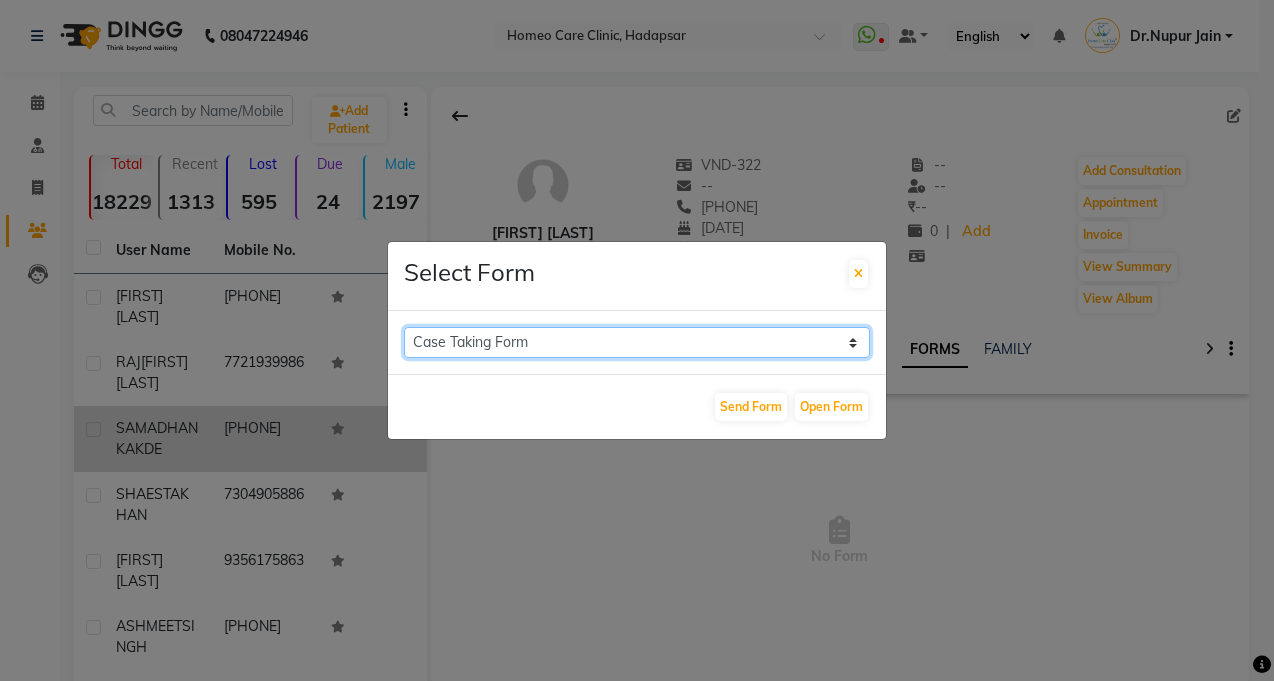 click on "Case Taking Form" 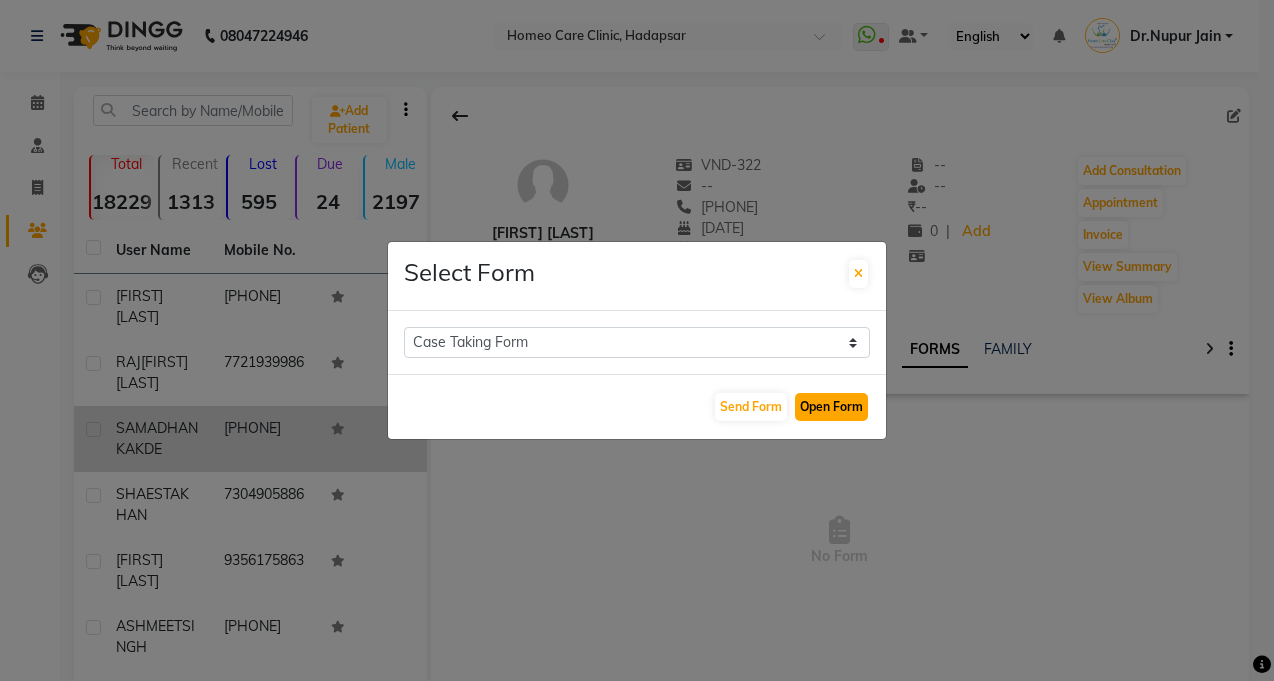 click on "Open Form" 